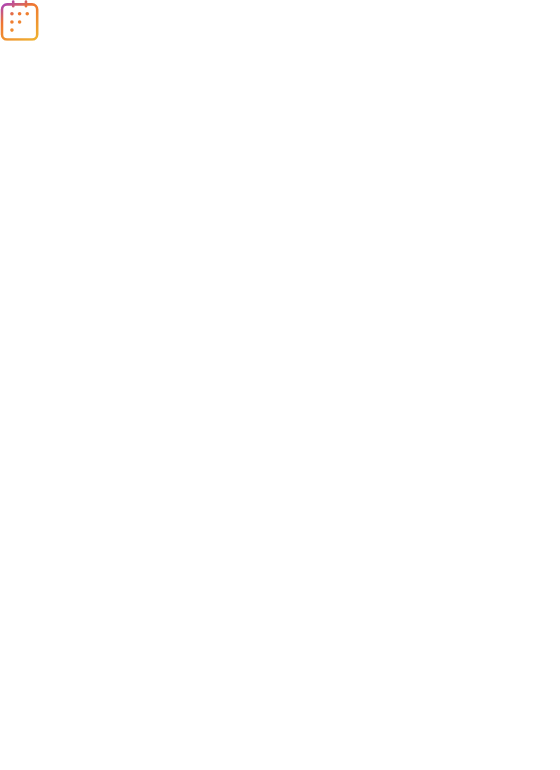 scroll, scrollTop: 0, scrollLeft: 0, axis: both 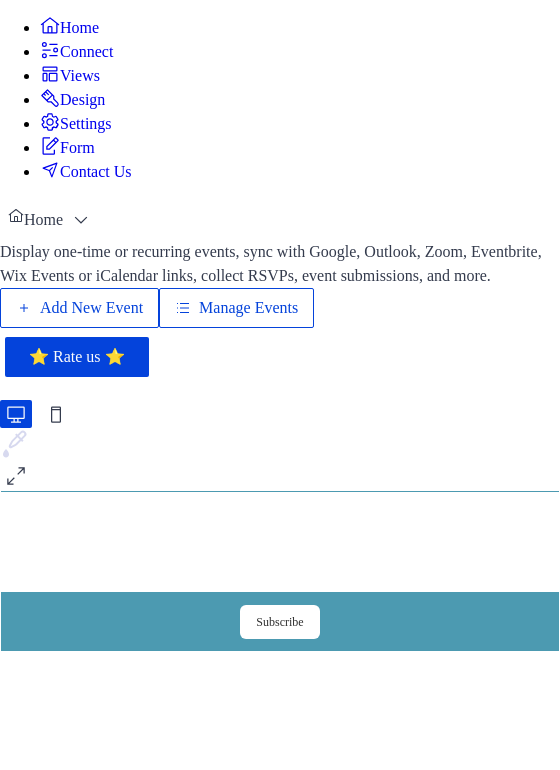 click on "Add New Event" at bounding box center [91, 308] 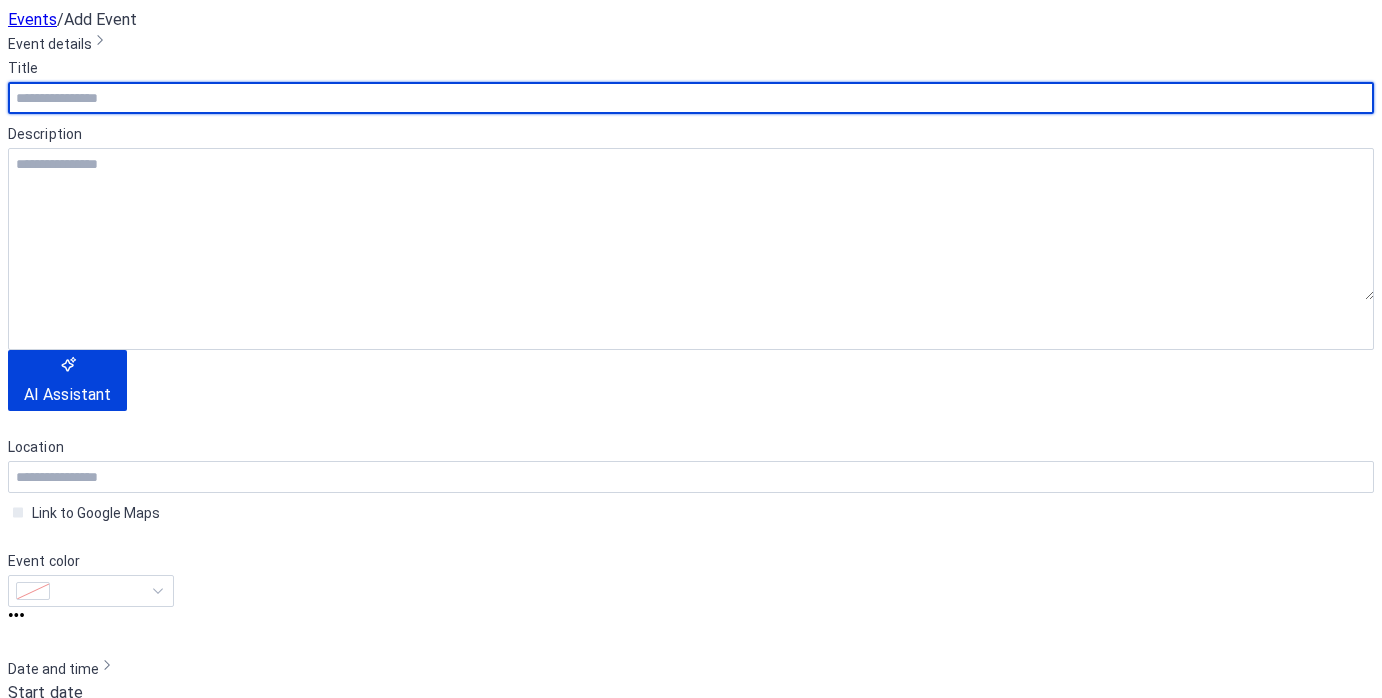 scroll, scrollTop: 0, scrollLeft: 0, axis: both 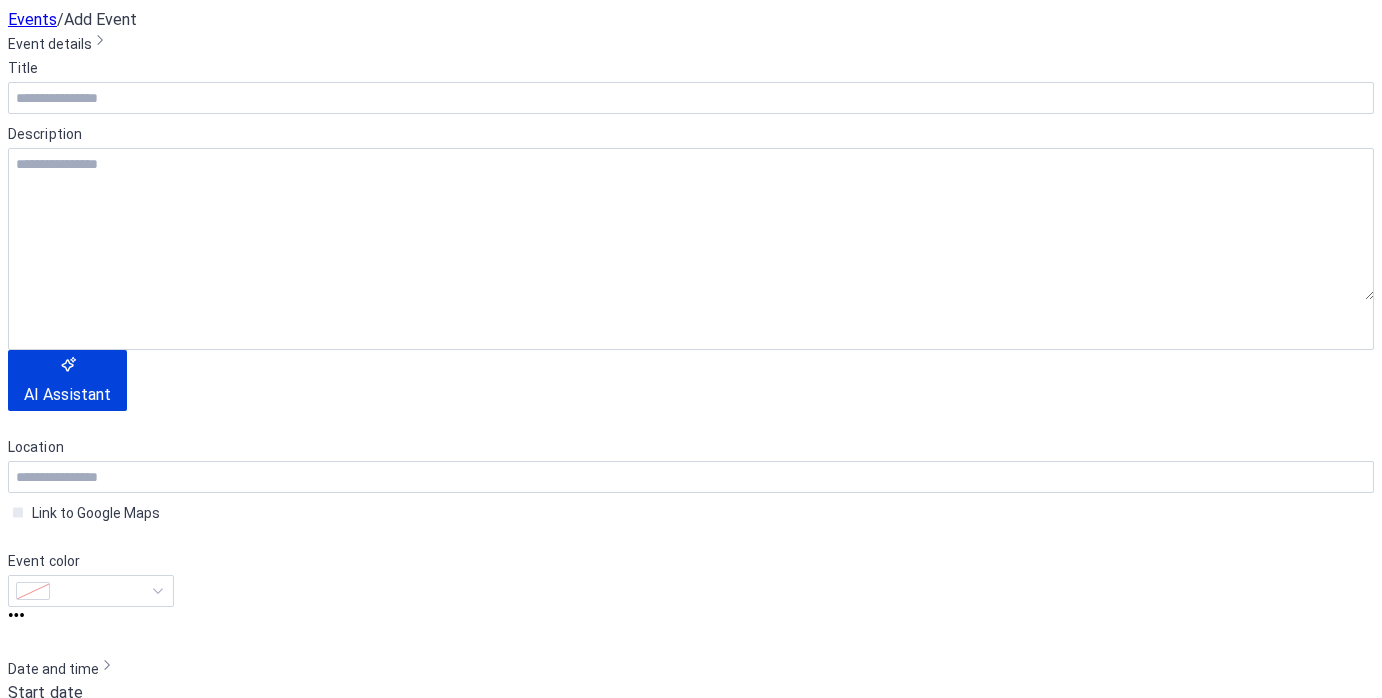 click at bounding box center [691, 1293] 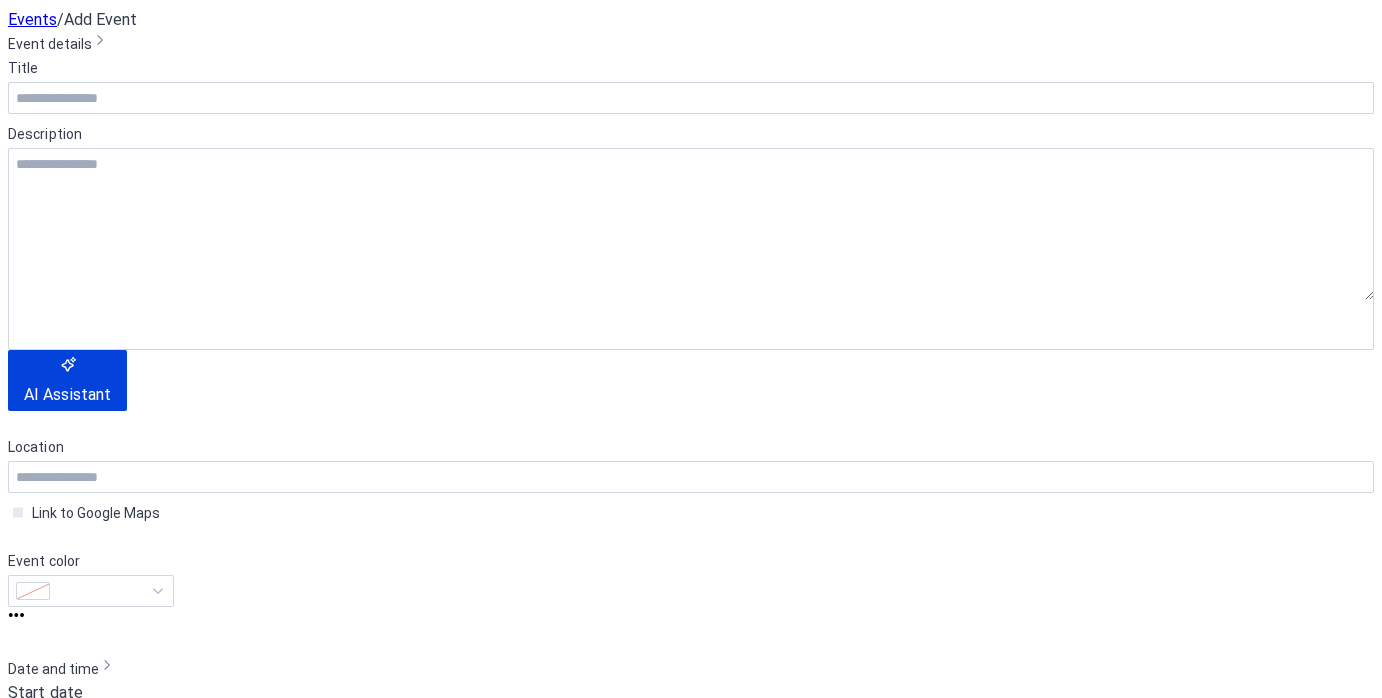 scroll, scrollTop: 0, scrollLeft: 0, axis: both 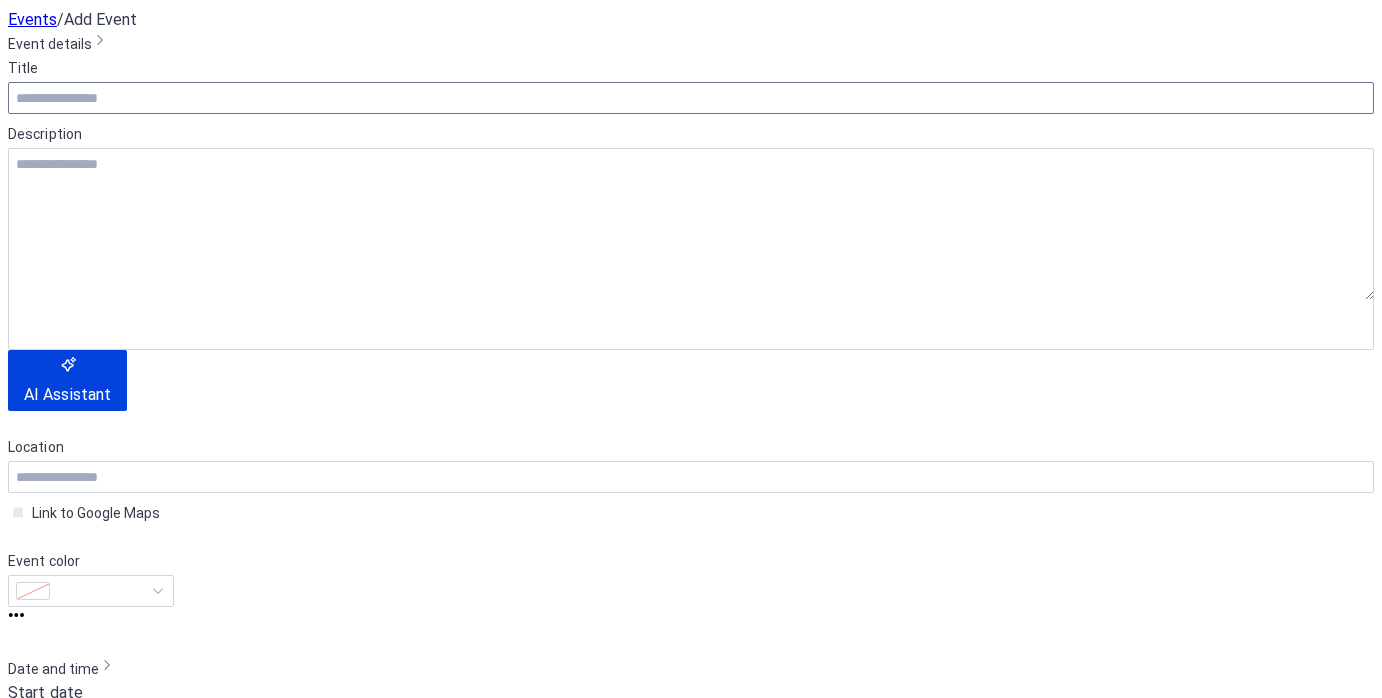 type on "**********" 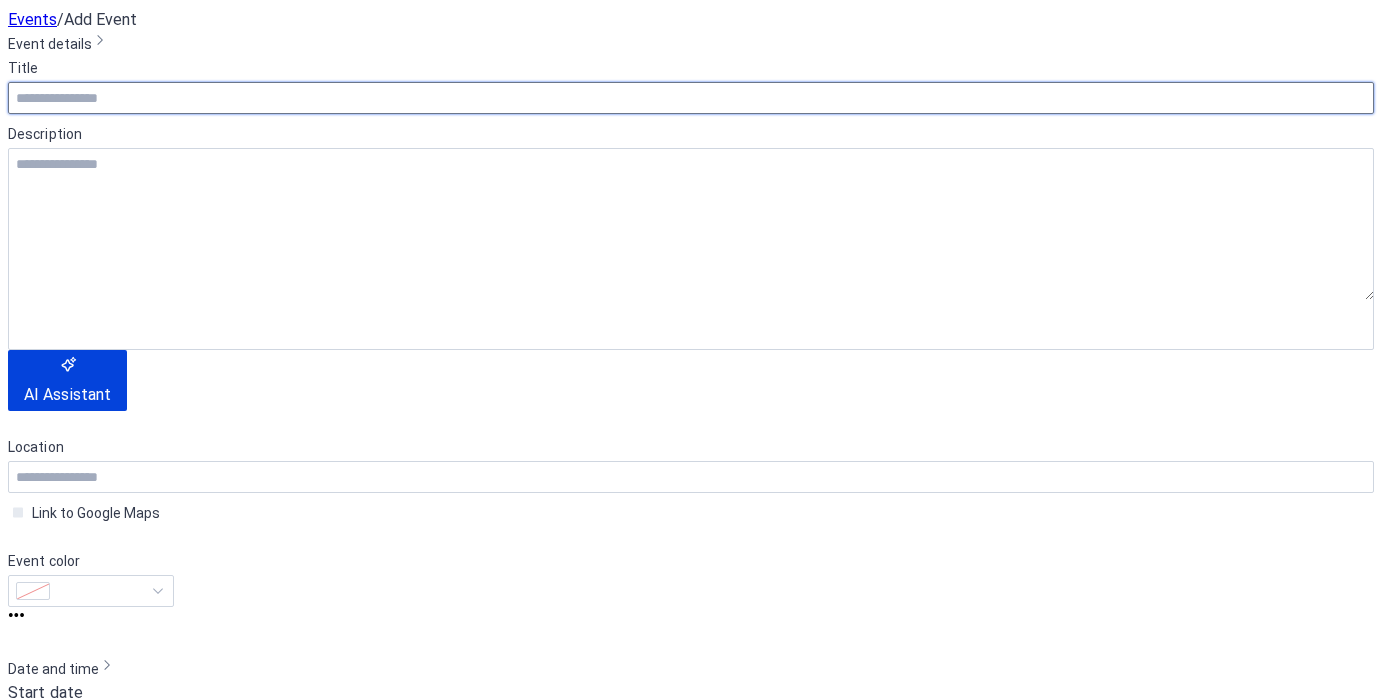 click at bounding box center (691, 98) 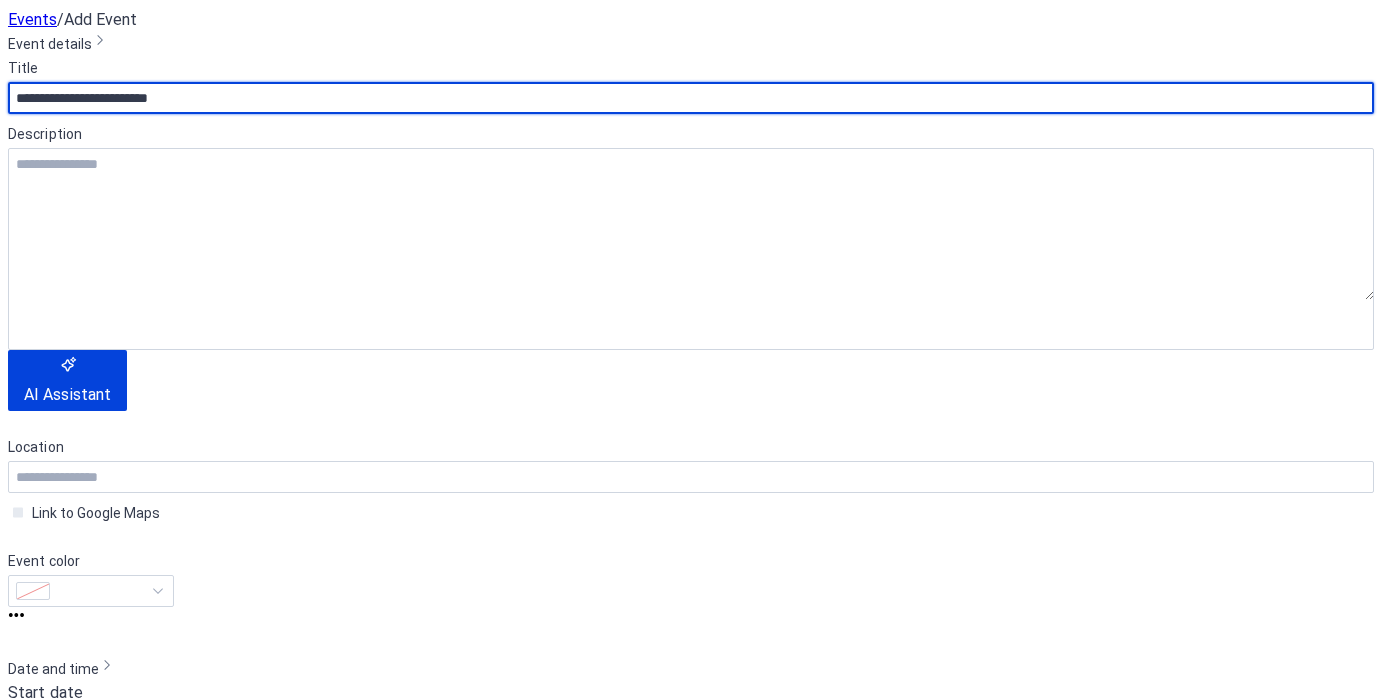 type on "**********" 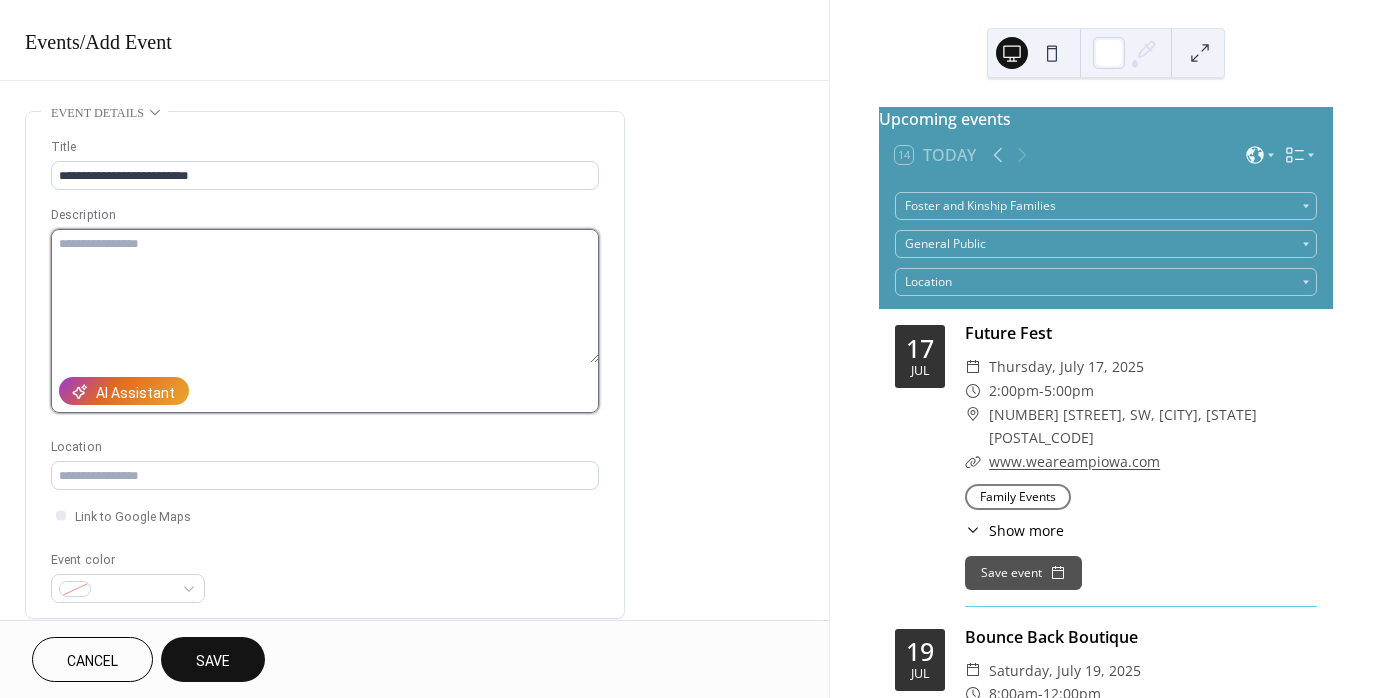 click at bounding box center (325, 296) 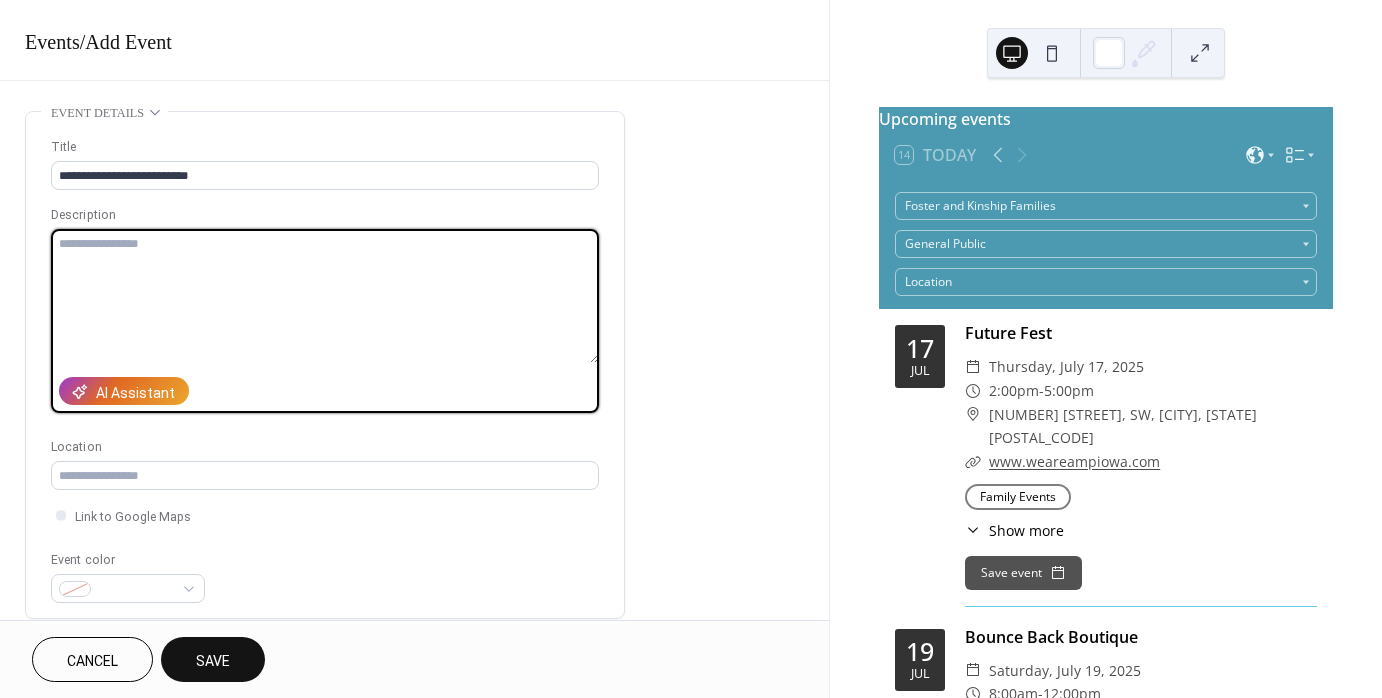 paste on "**********" 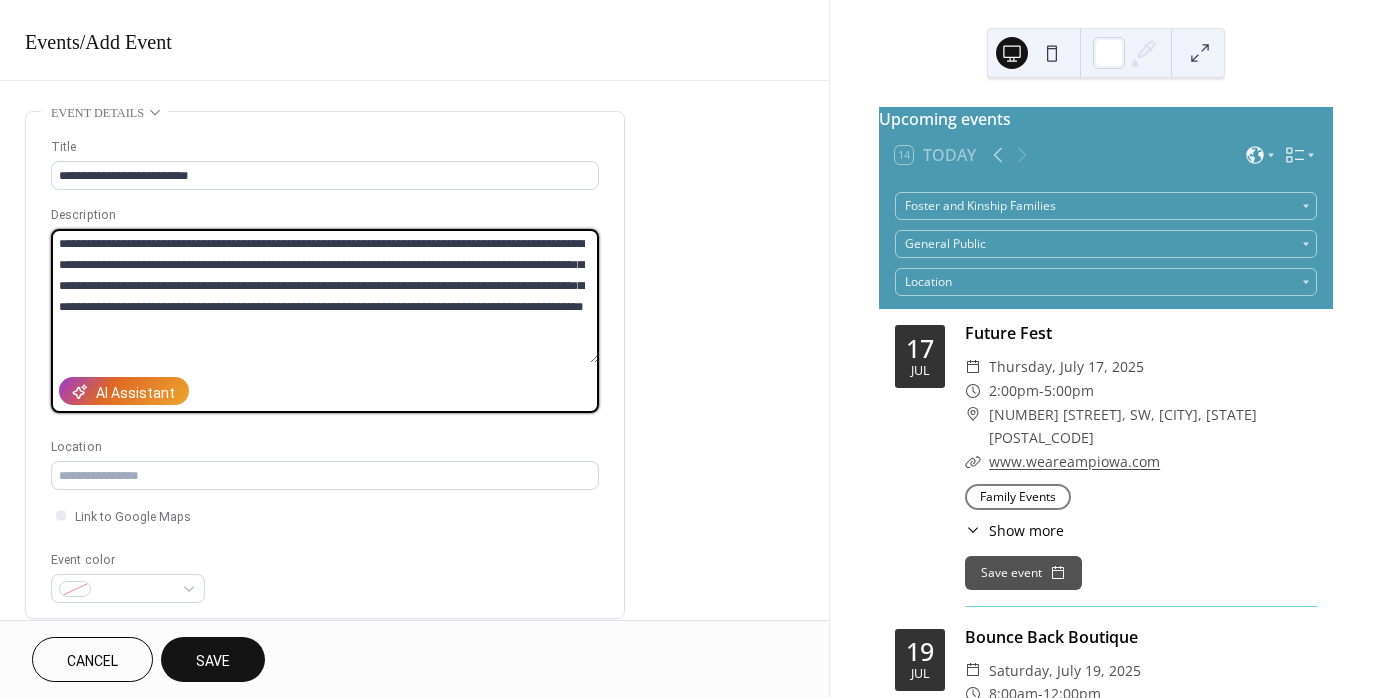 drag, startPoint x: 174, startPoint y: 242, endPoint x: 186, endPoint y: 242, distance: 12 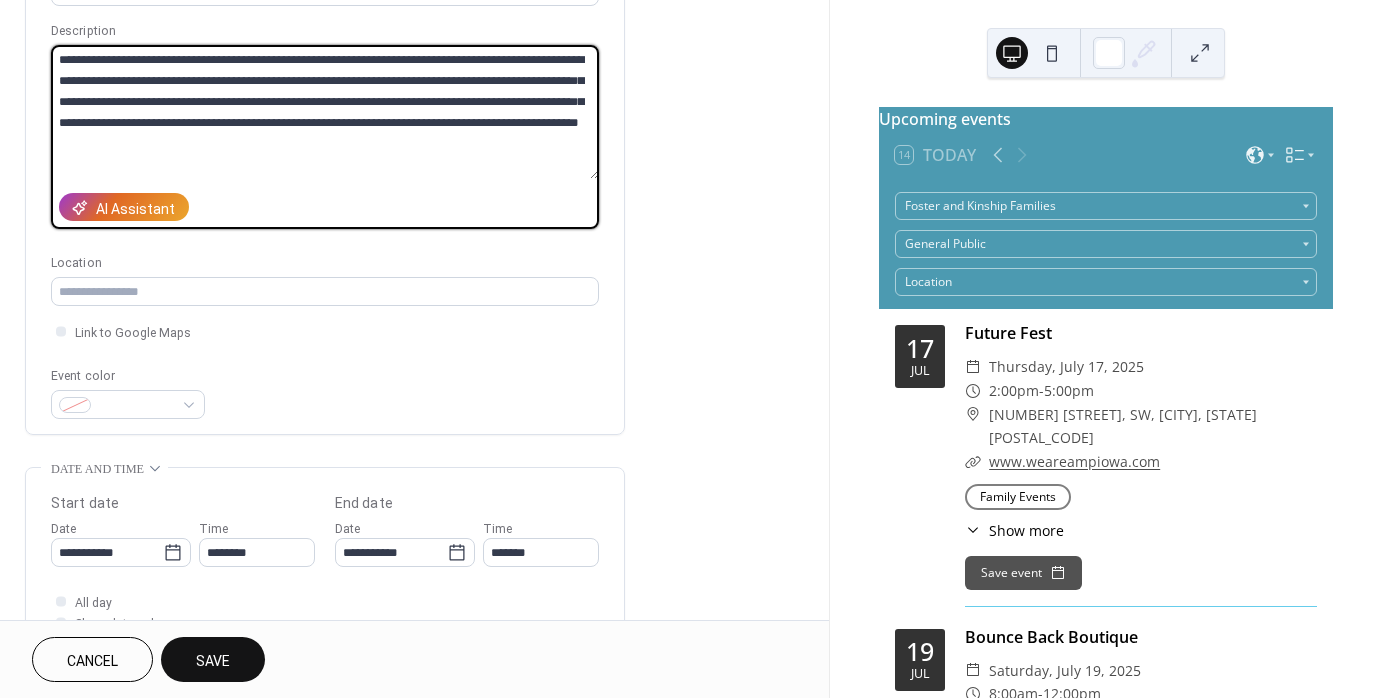scroll, scrollTop: 200, scrollLeft: 0, axis: vertical 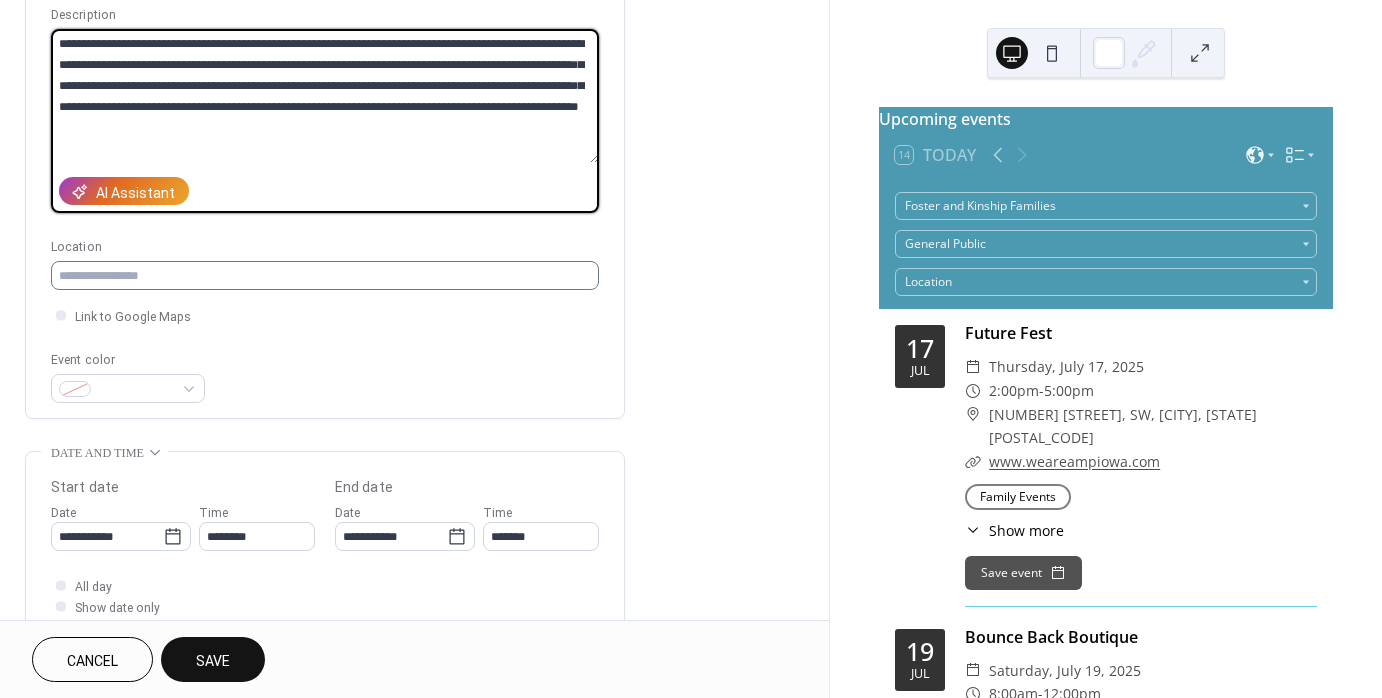 type on "**********" 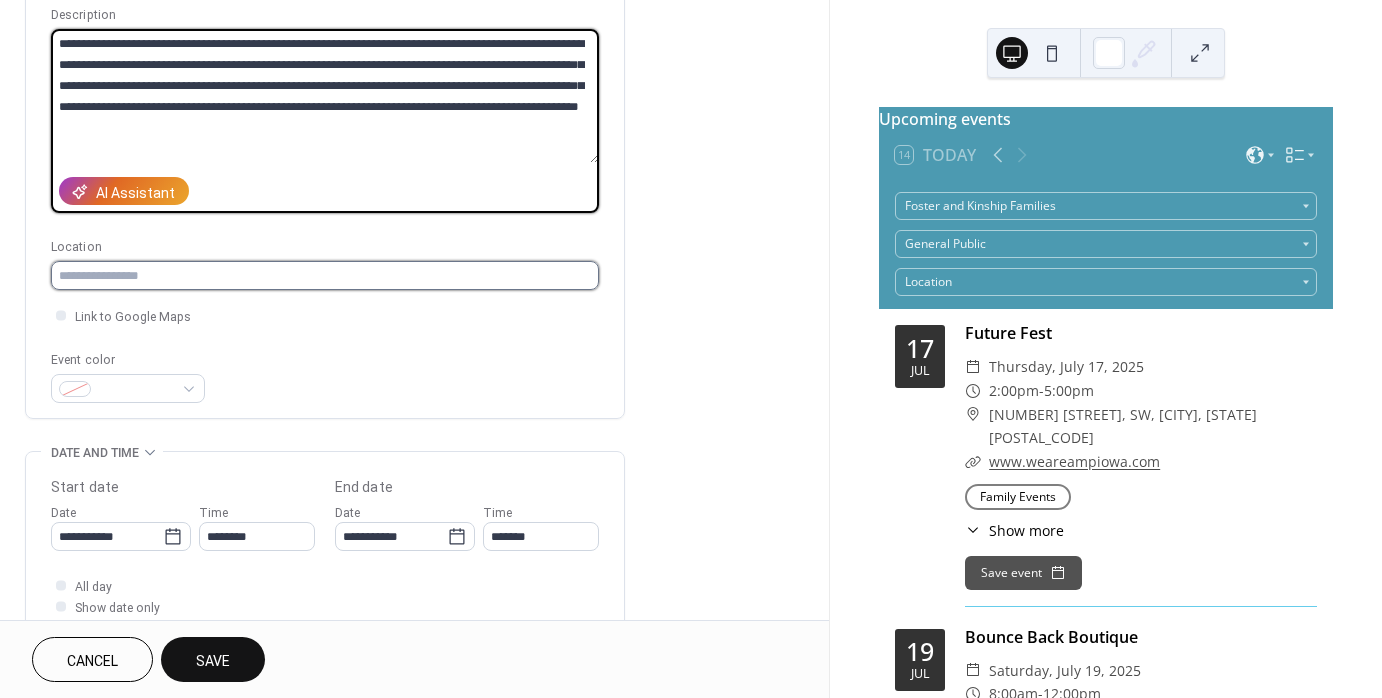 click at bounding box center (325, 275) 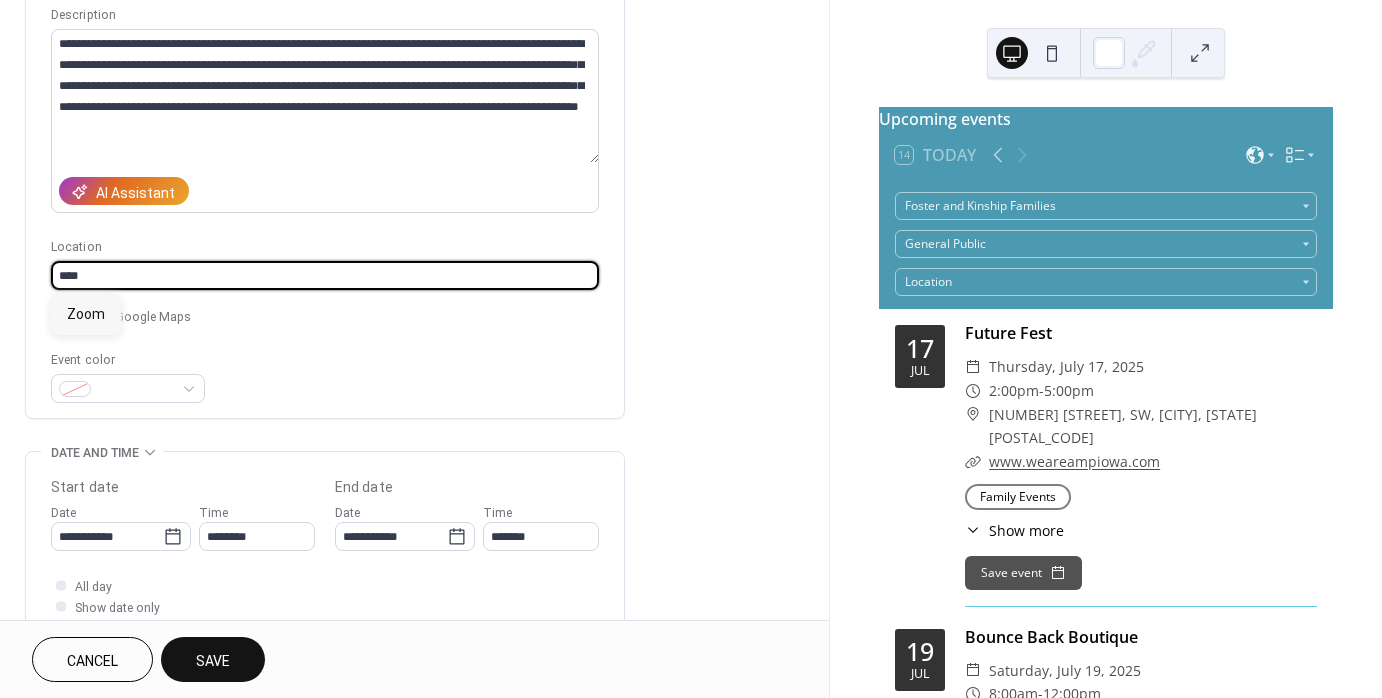 type on "****" 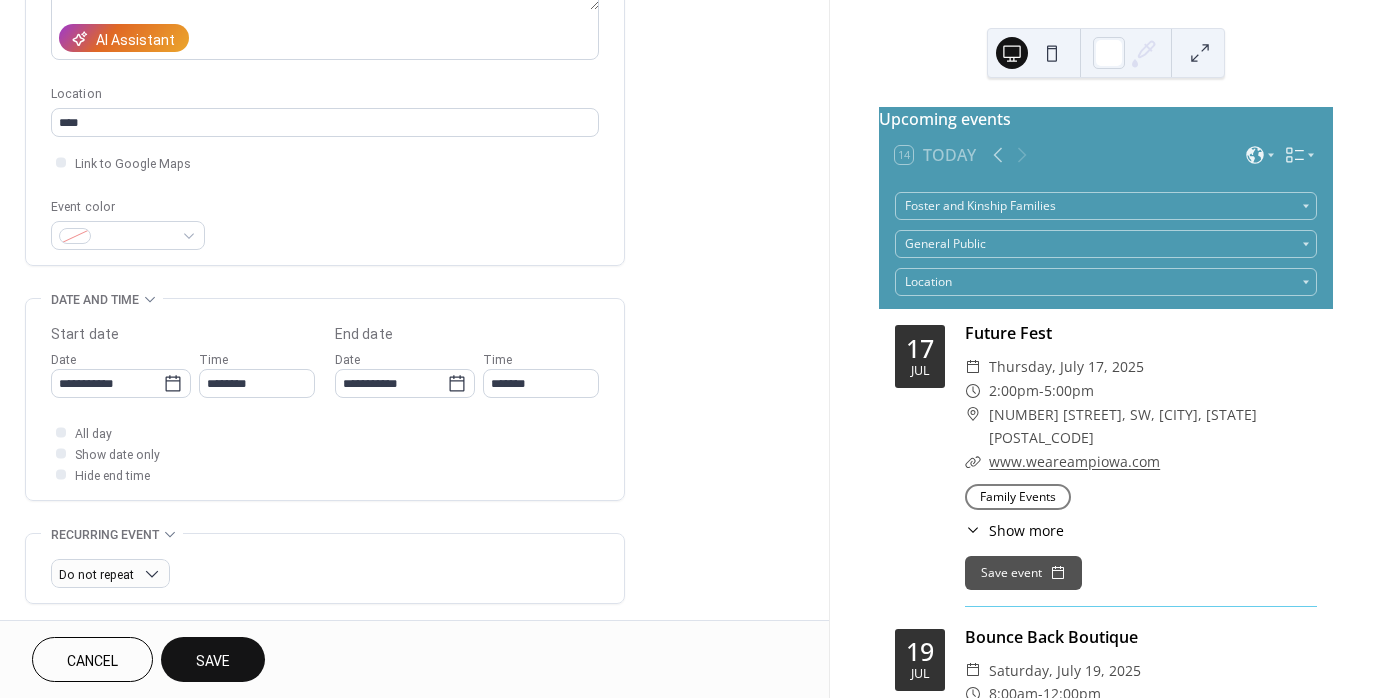 scroll, scrollTop: 400, scrollLeft: 0, axis: vertical 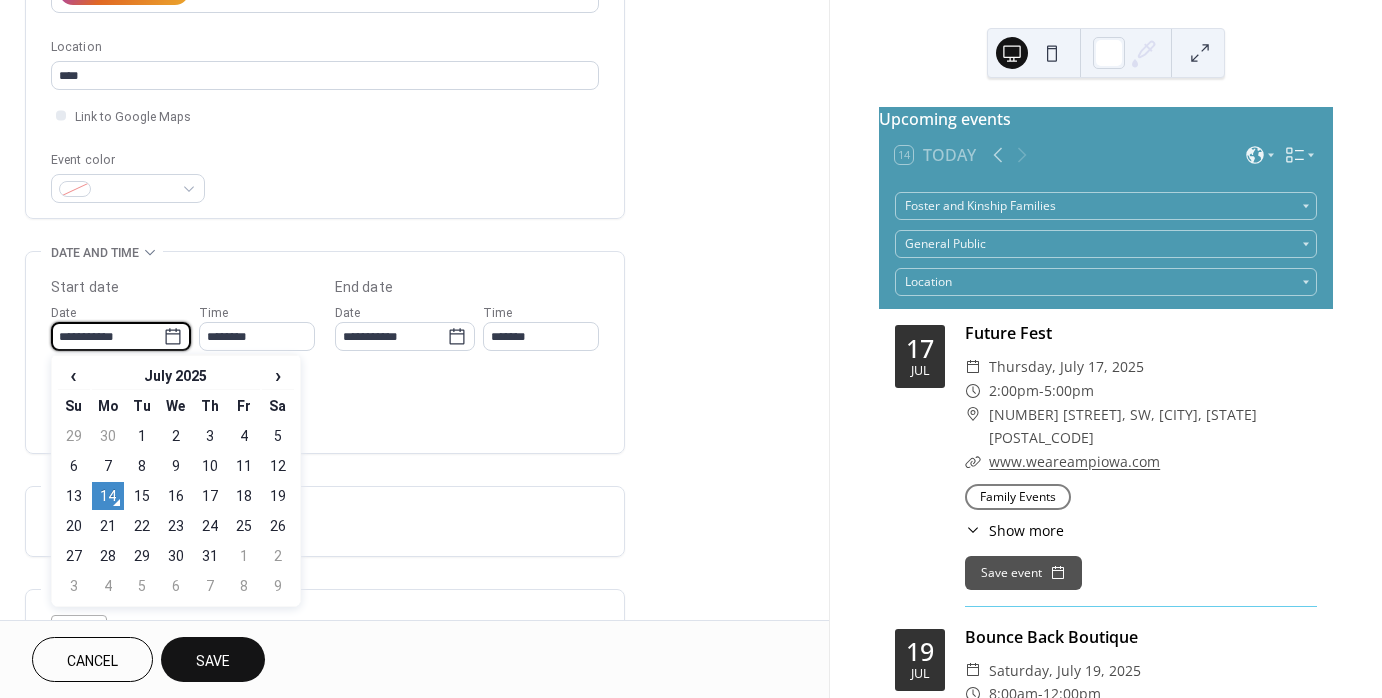 click on "**********" at bounding box center (107, 336) 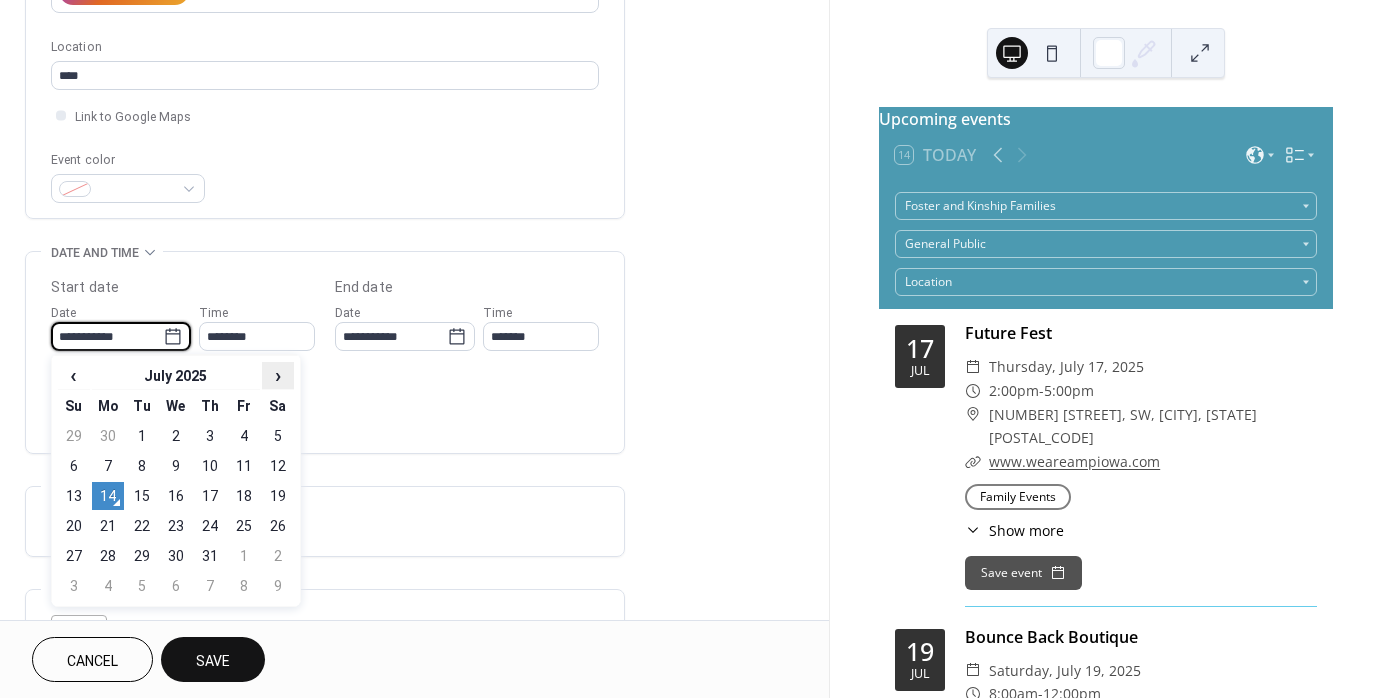 click on "›" at bounding box center [278, 375] 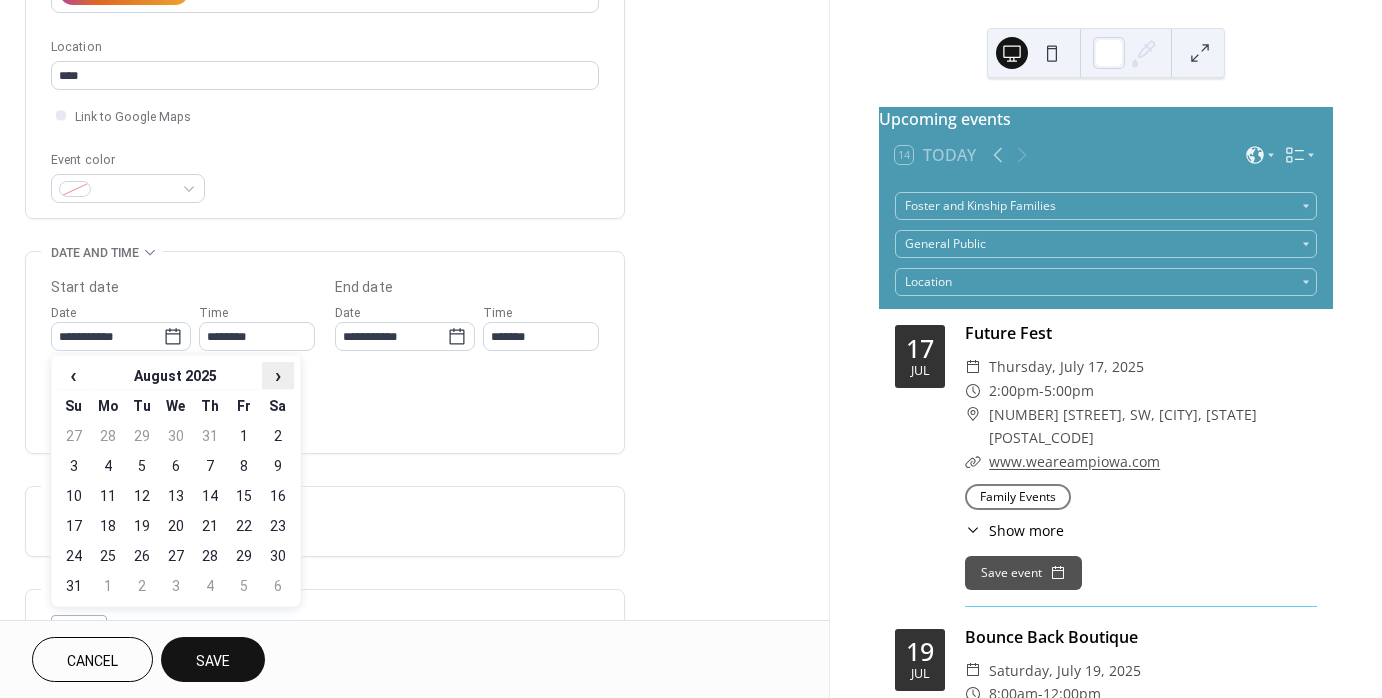 click on "›" at bounding box center (278, 375) 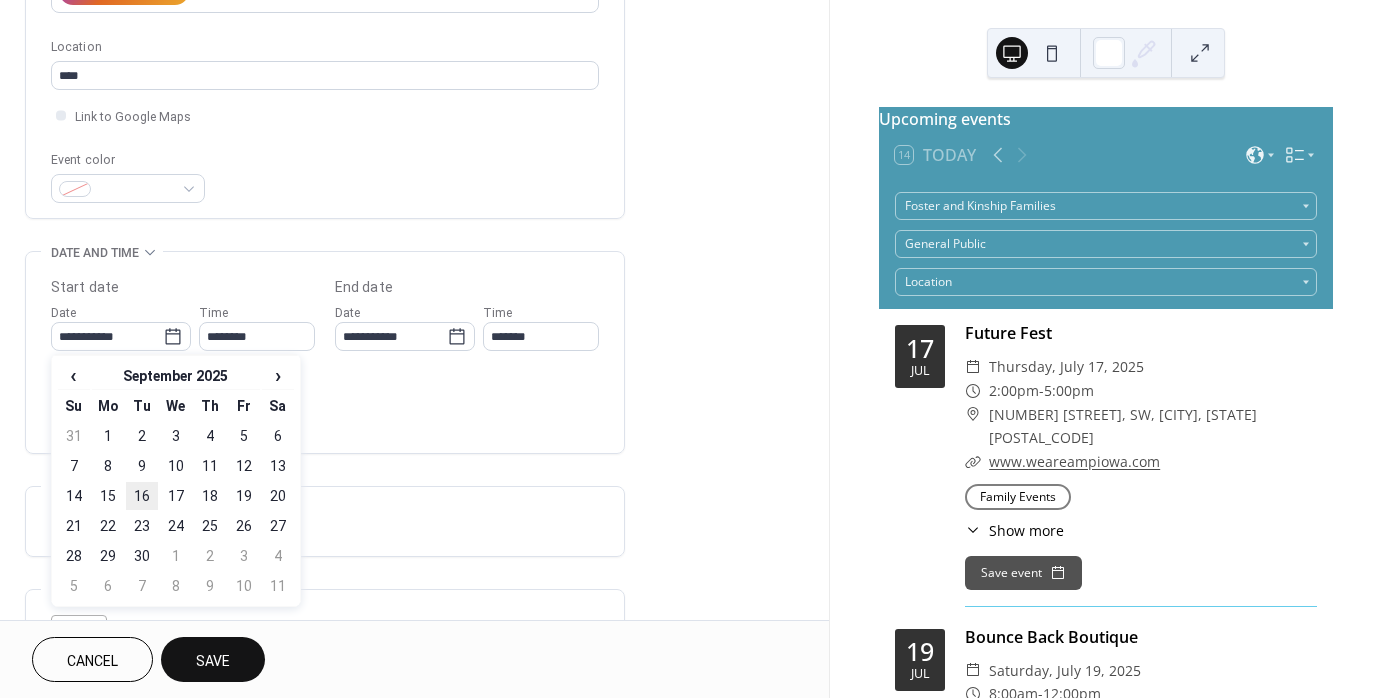 click on "16" at bounding box center (142, 496) 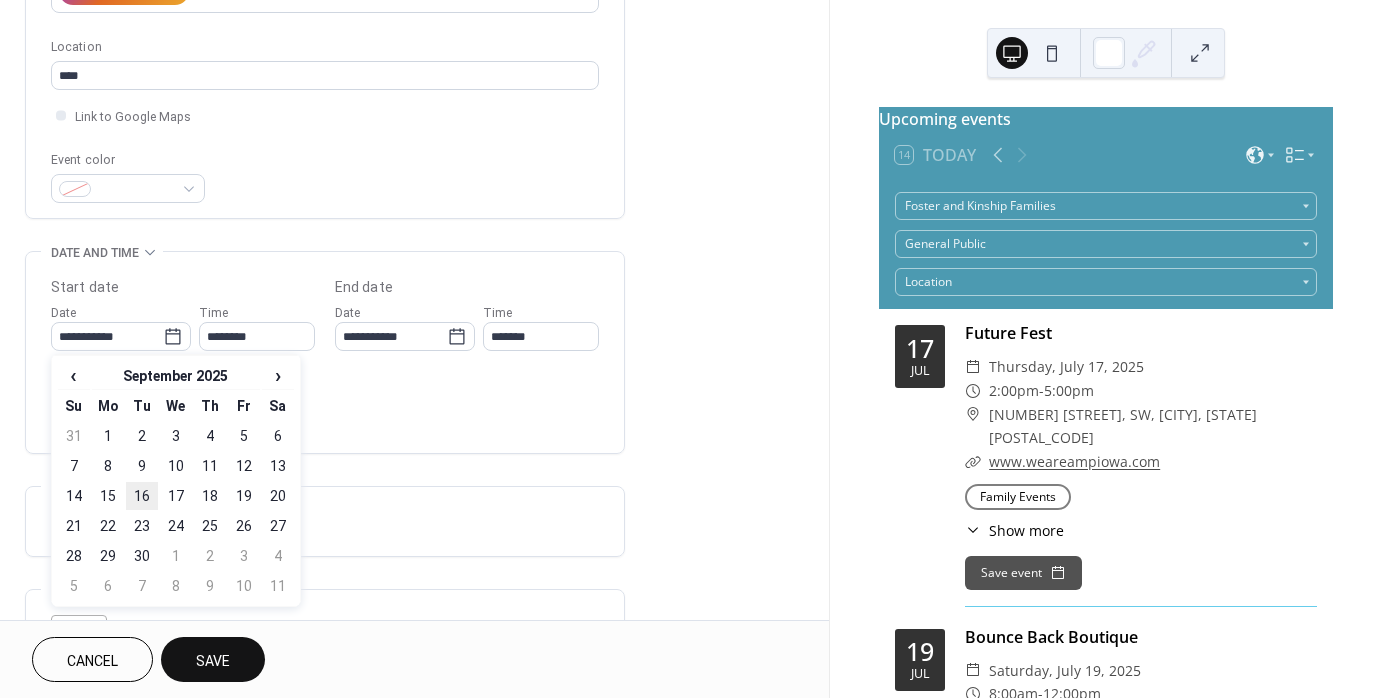 type on "**********" 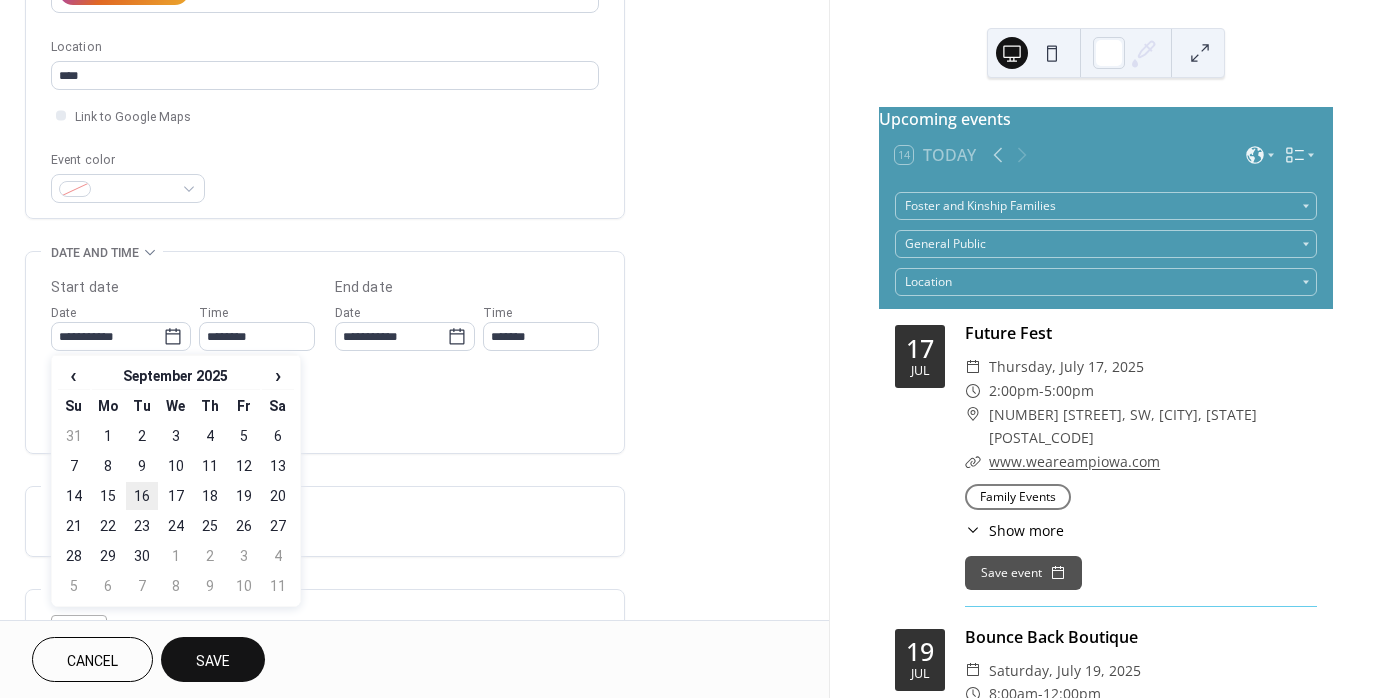 type on "**********" 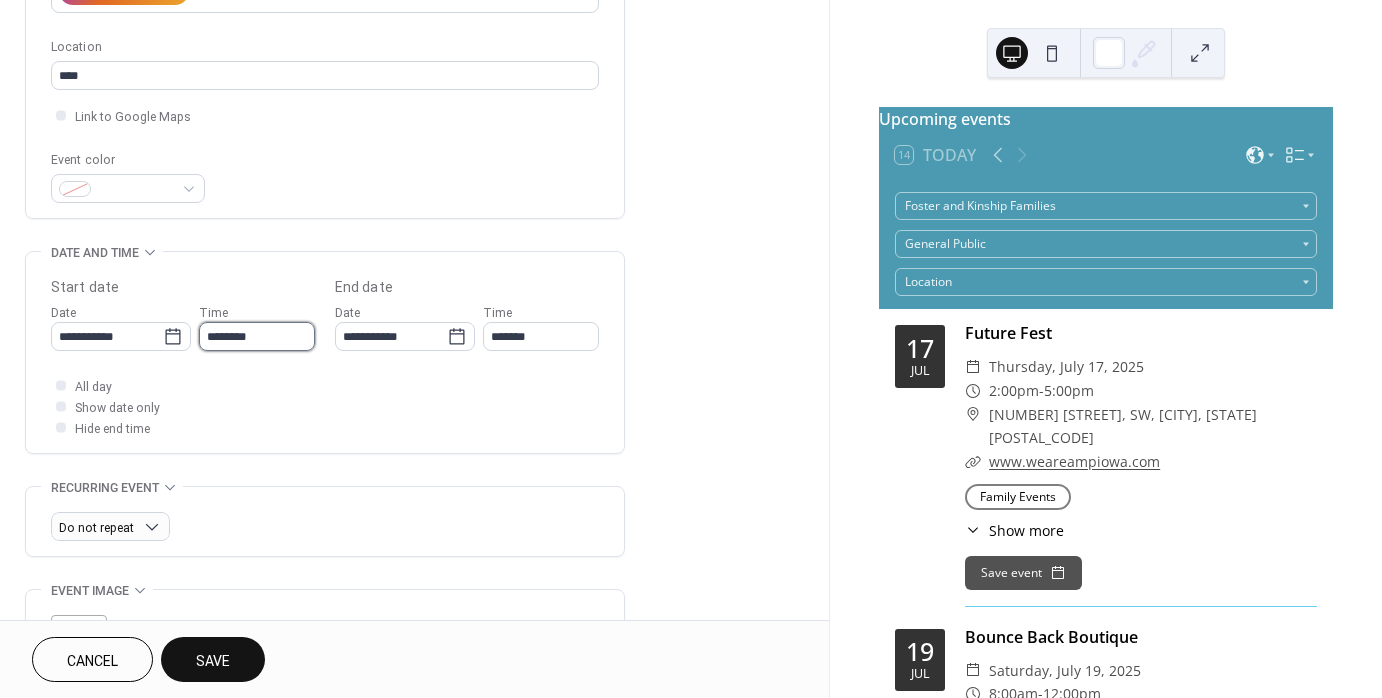 click on "********" at bounding box center (257, 336) 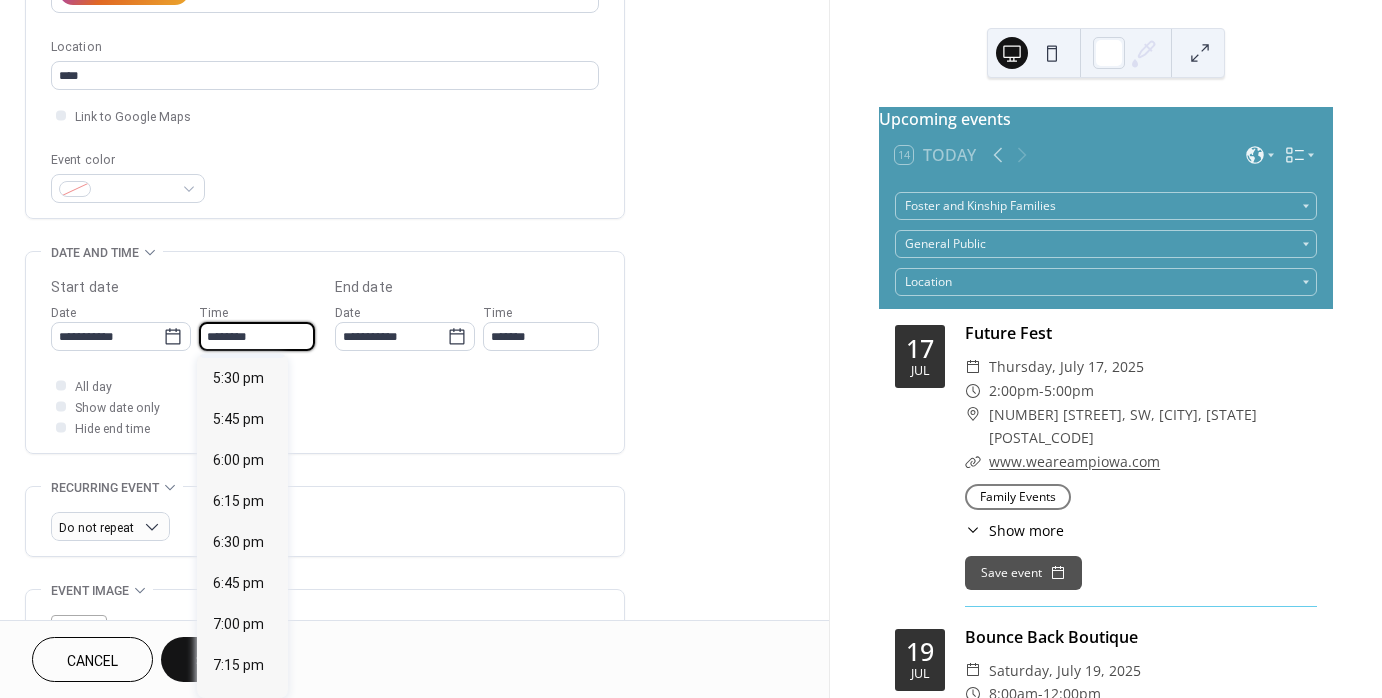 scroll, scrollTop: 2868, scrollLeft: 0, axis: vertical 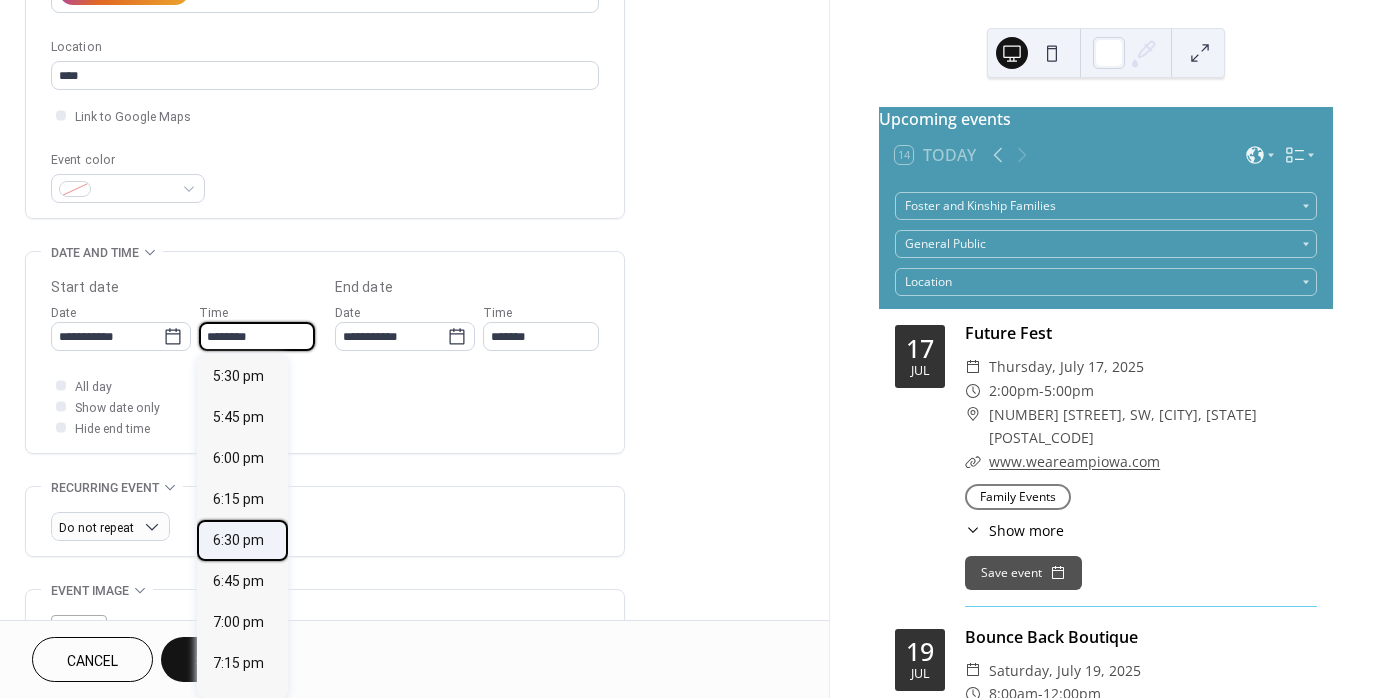 click on "6:30 pm" at bounding box center [238, 540] 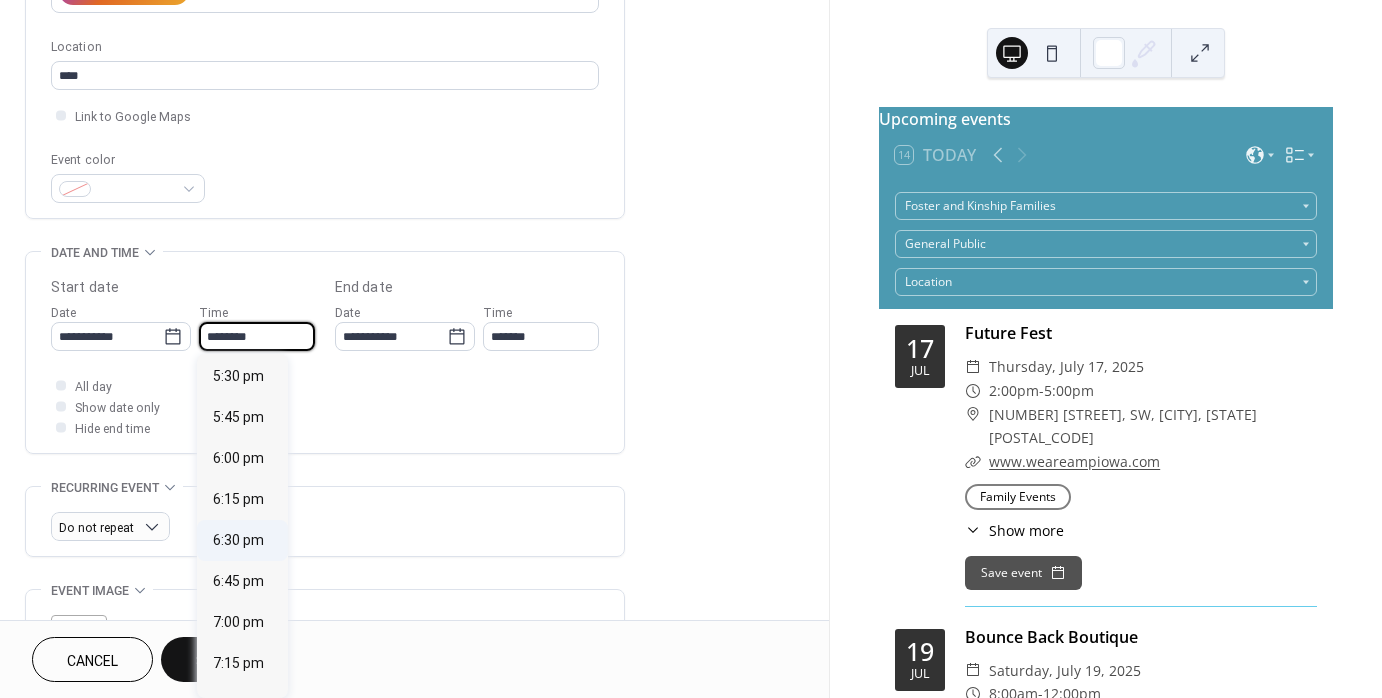 type on "*******" 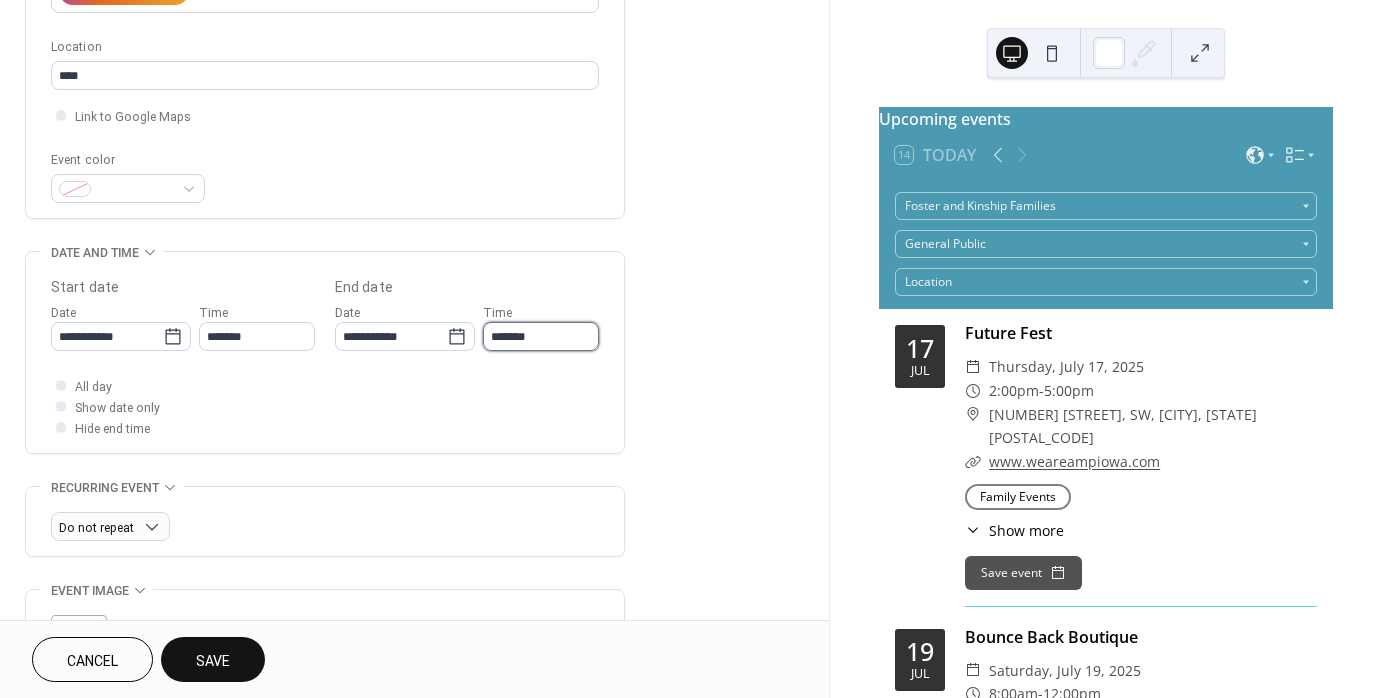 click on "*******" at bounding box center (541, 336) 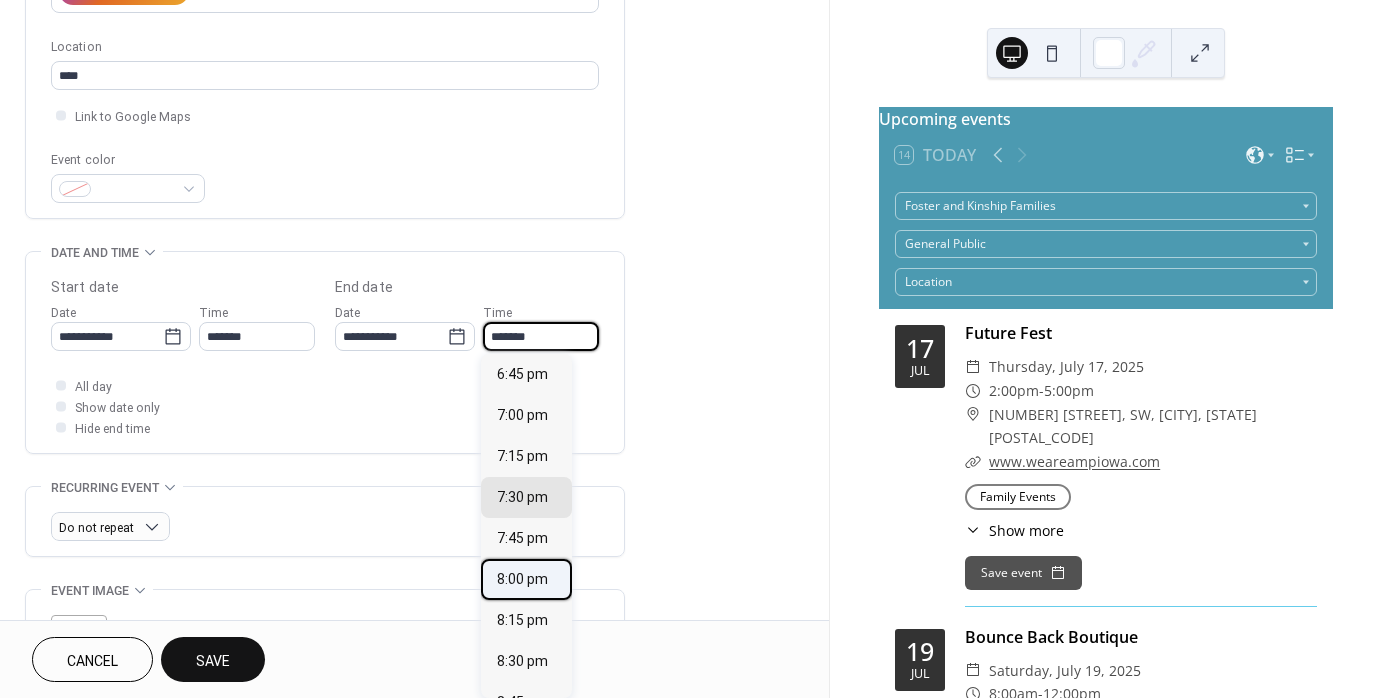 click on "8:00 pm" at bounding box center (522, 579) 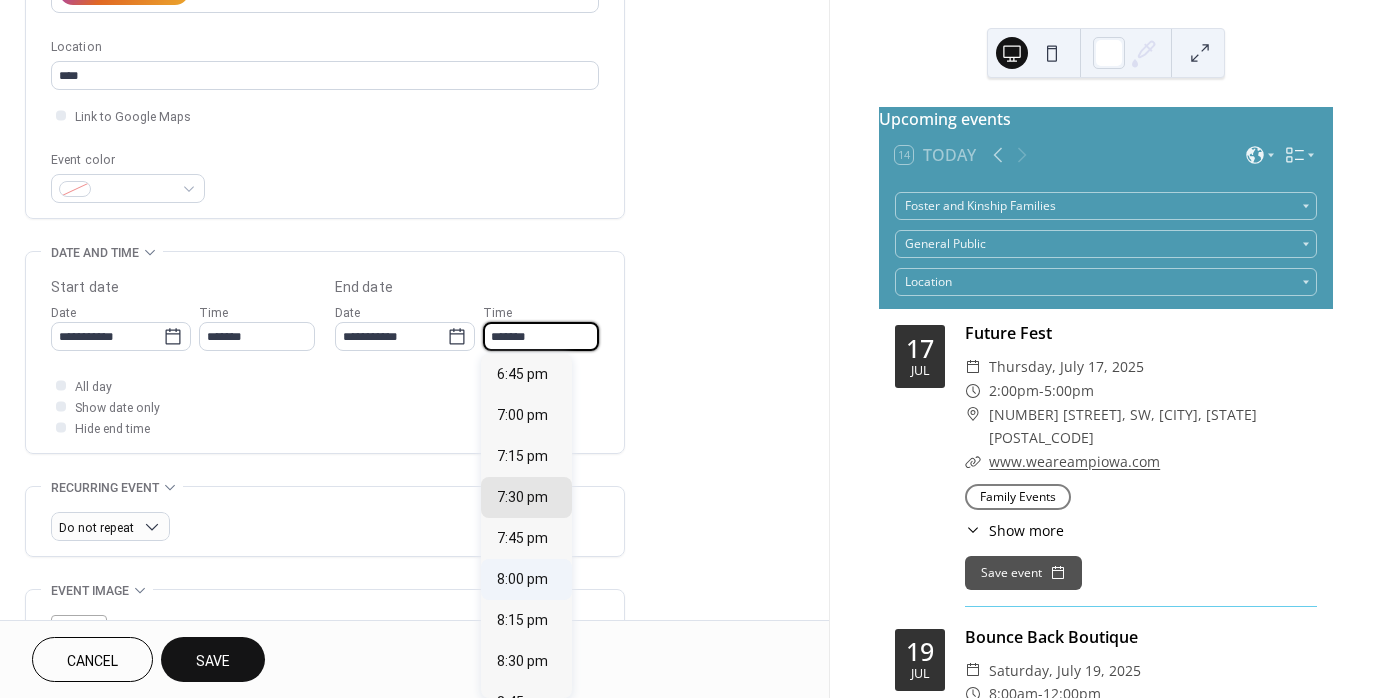 type on "*******" 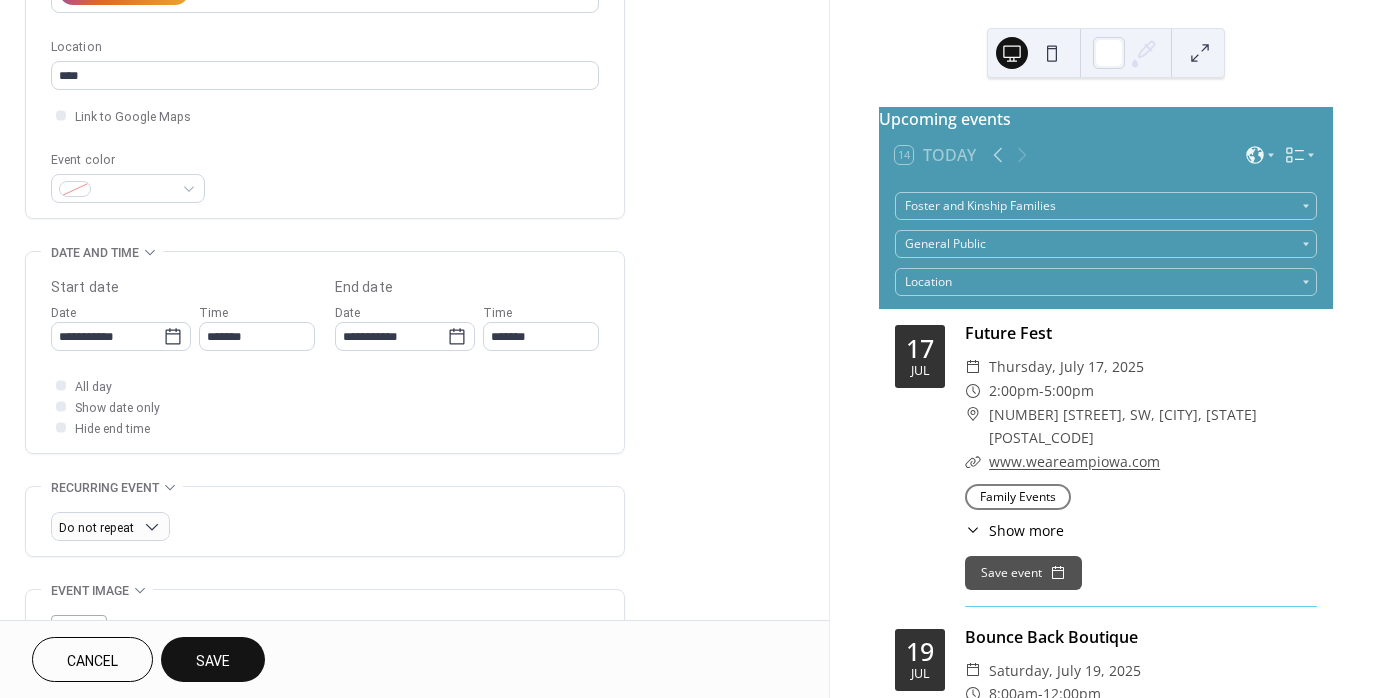 click on "All day Show date only Hide end time" at bounding box center [325, 406] 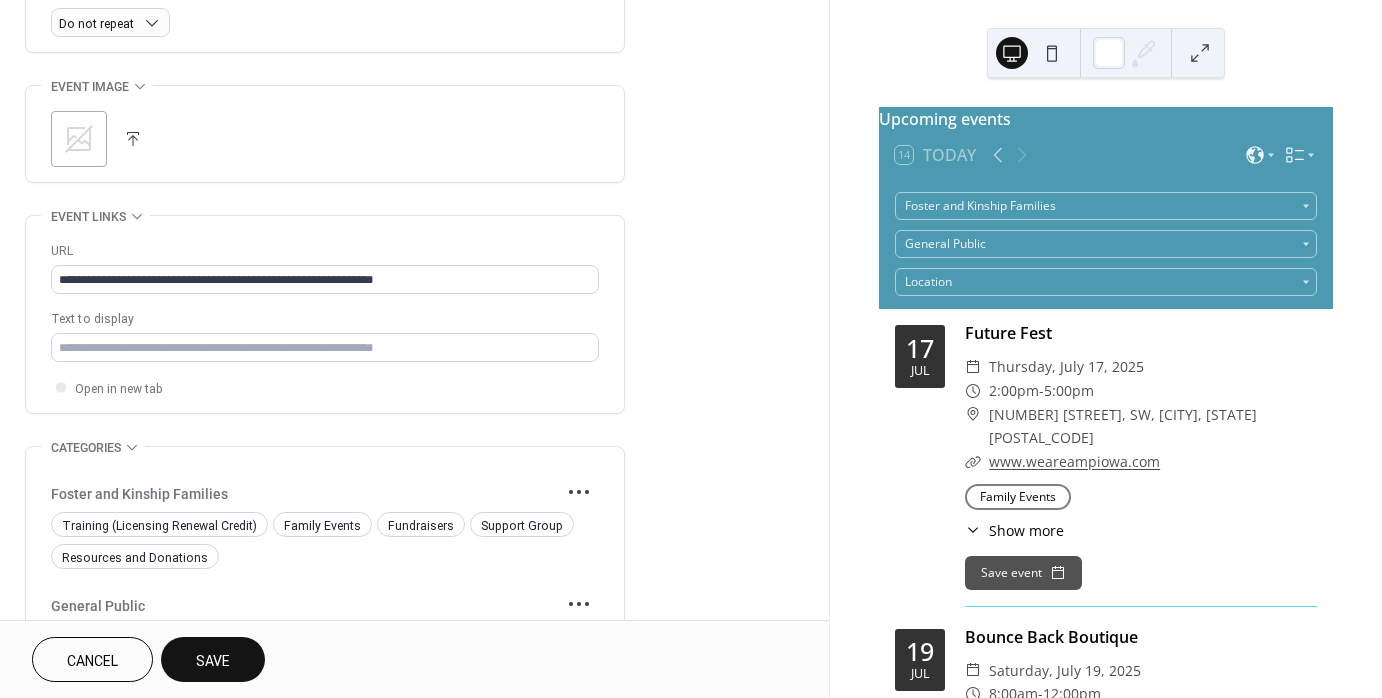 scroll, scrollTop: 1000, scrollLeft: 0, axis: vertical 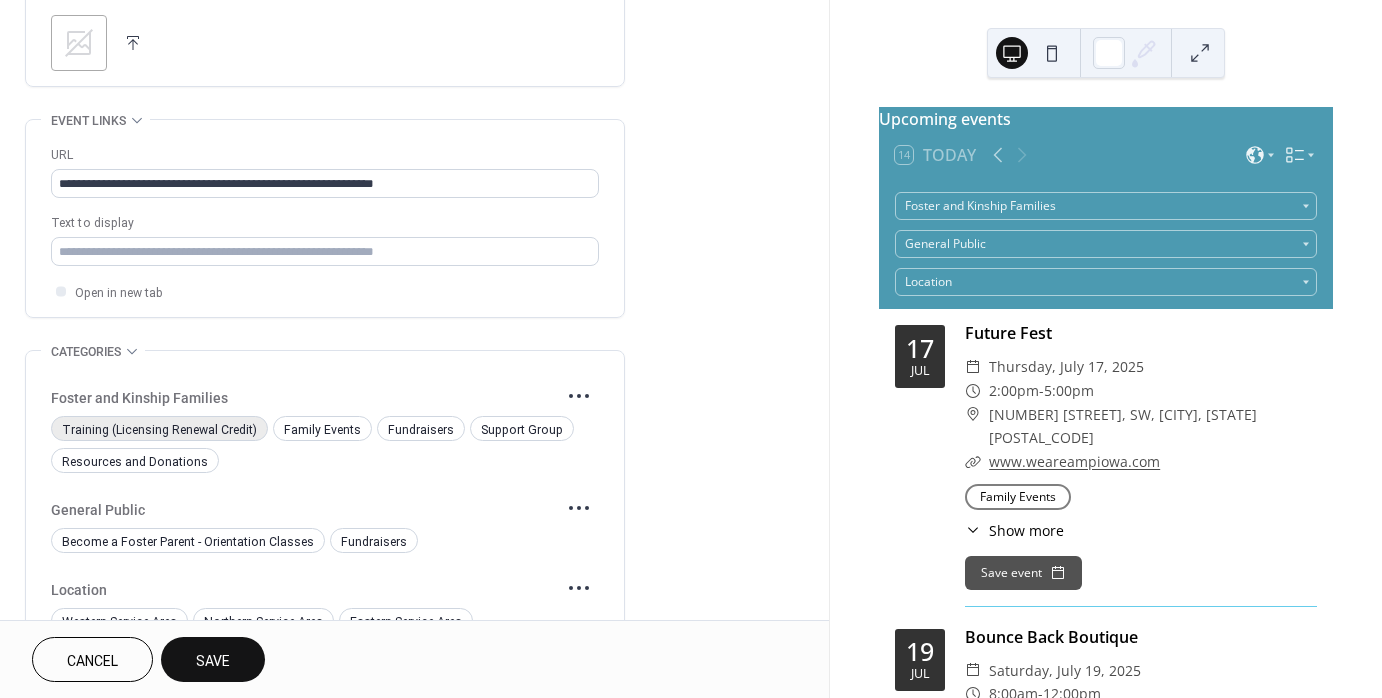 click on "Training (Licensing Renewal Credit)" at bounding box center [159, 430] 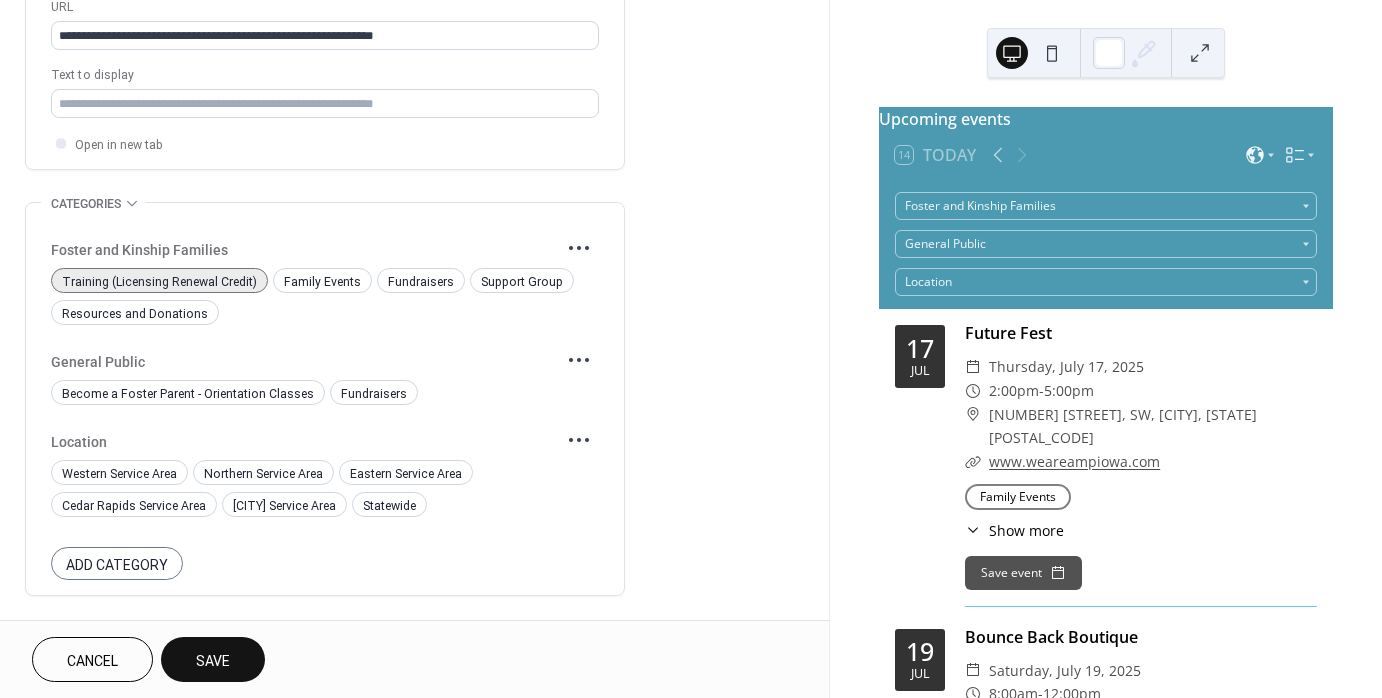 scroll, scrollTop: 1200, scrollLeft: 0, axis: vertical 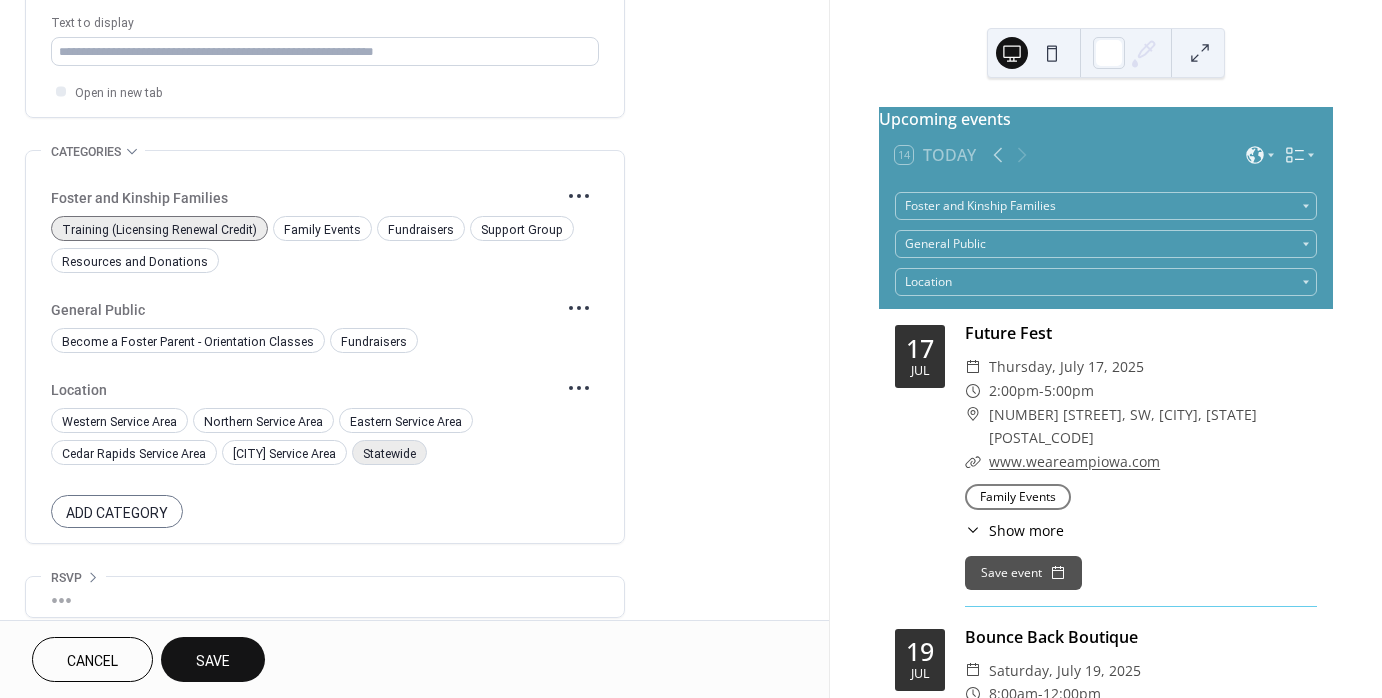 click on "Statewide" at bounding box center [389, 454] 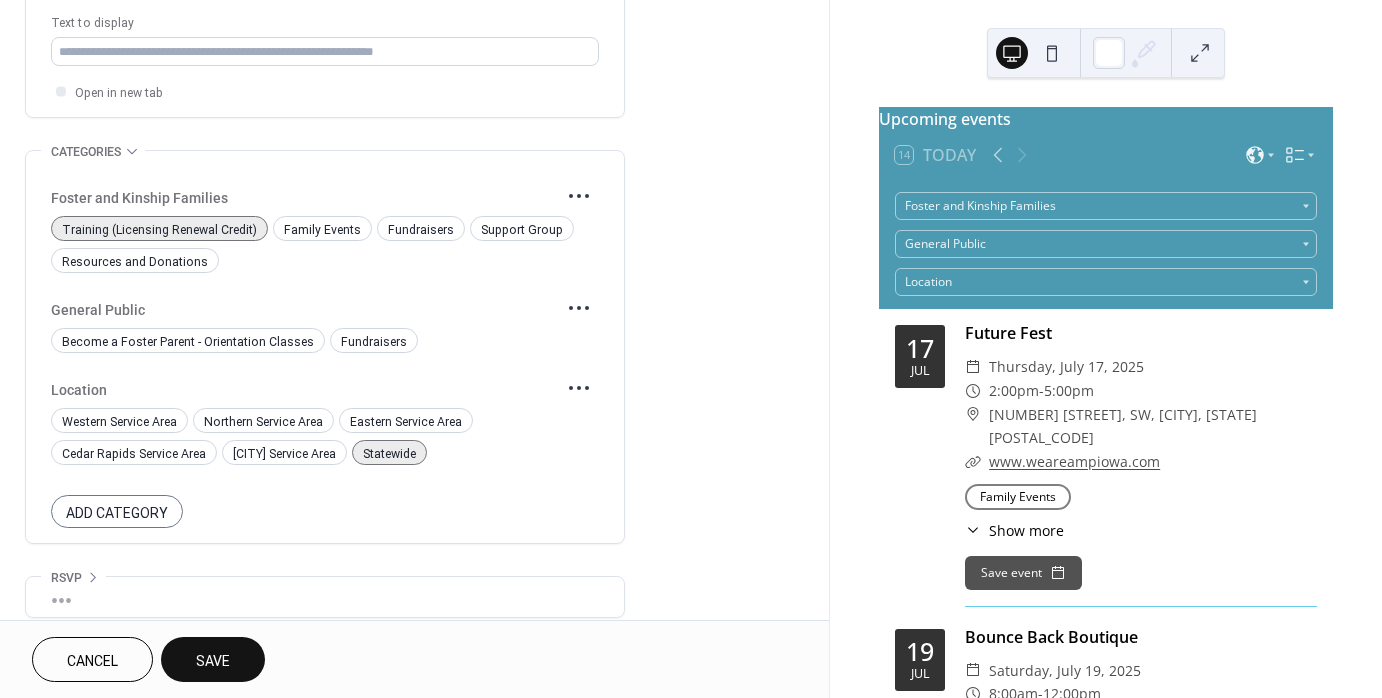 click on "Save" at bounding box center [213, 659] 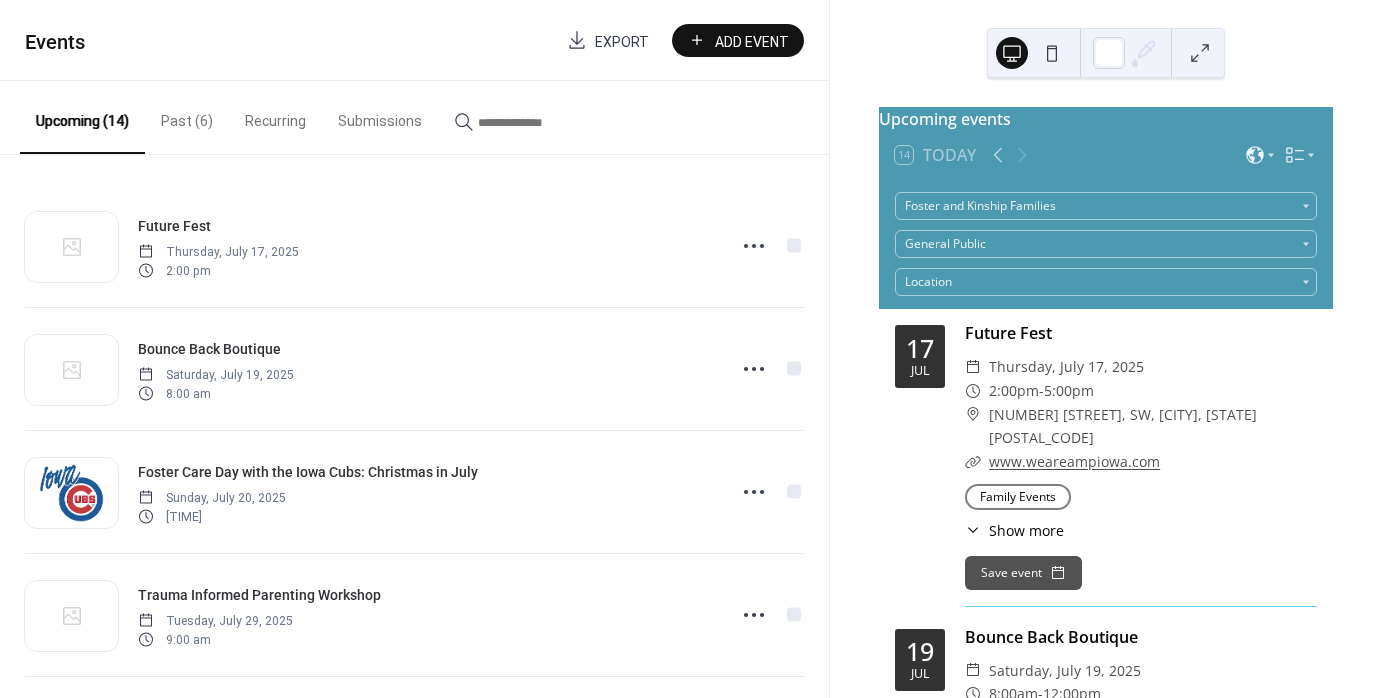 click on "Add Event" at bounding box center (752, 41) 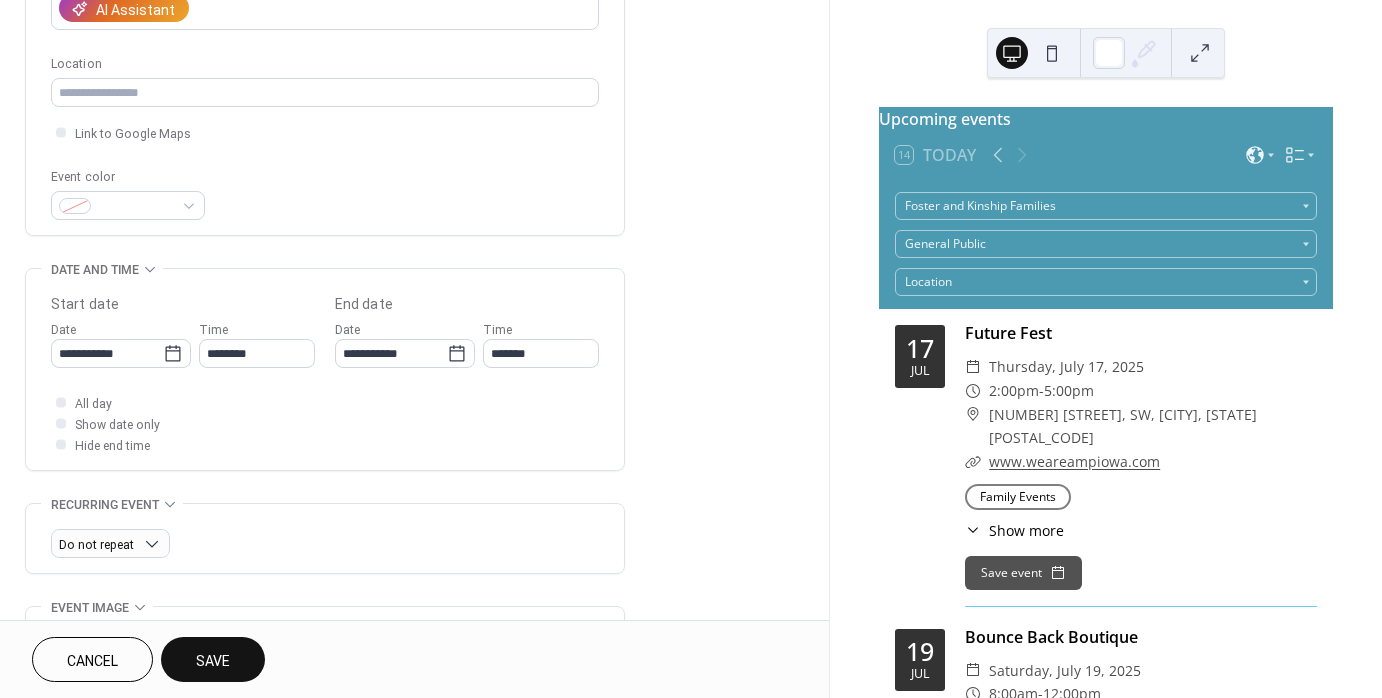 scroll, scrollTop: 700, scrollLeft: 0, axis: vertical 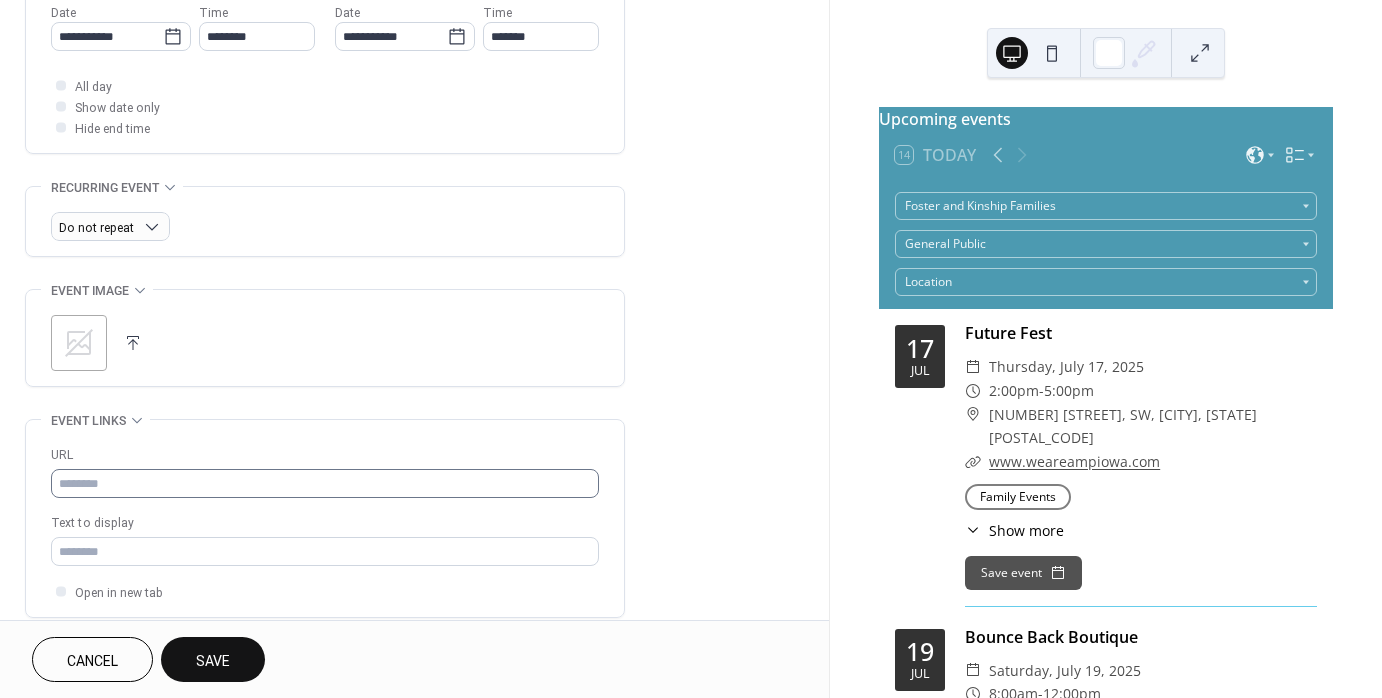 type on "**********" 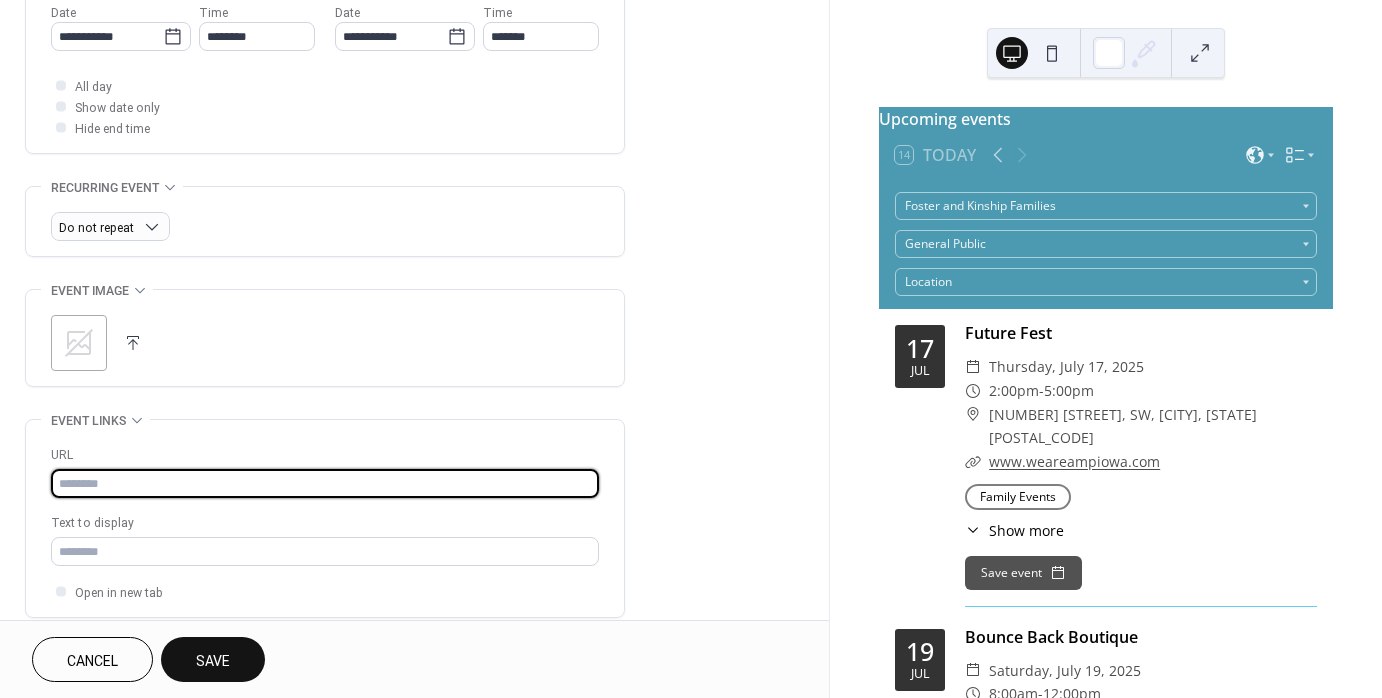 click at bounding box center (325, 483) 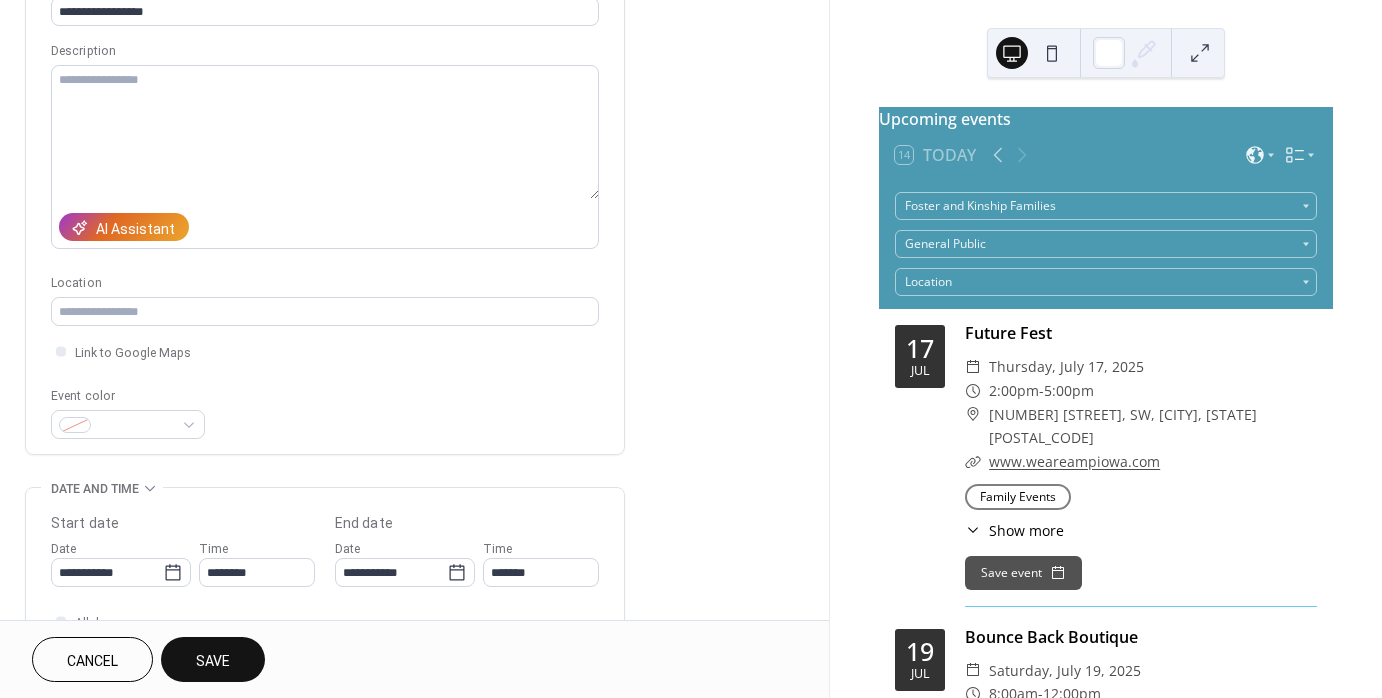 scroll, scrollTop: 100, scrollLeft: 0, axis: vertical 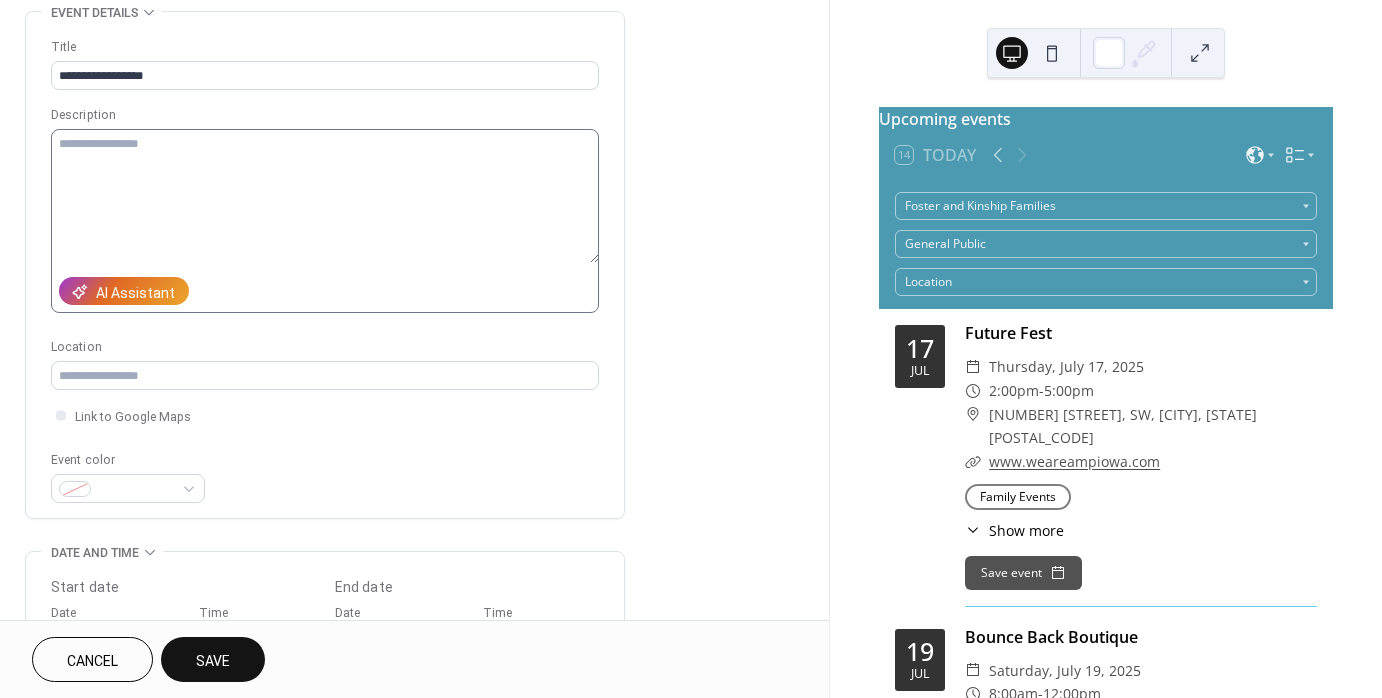 type on "**********" 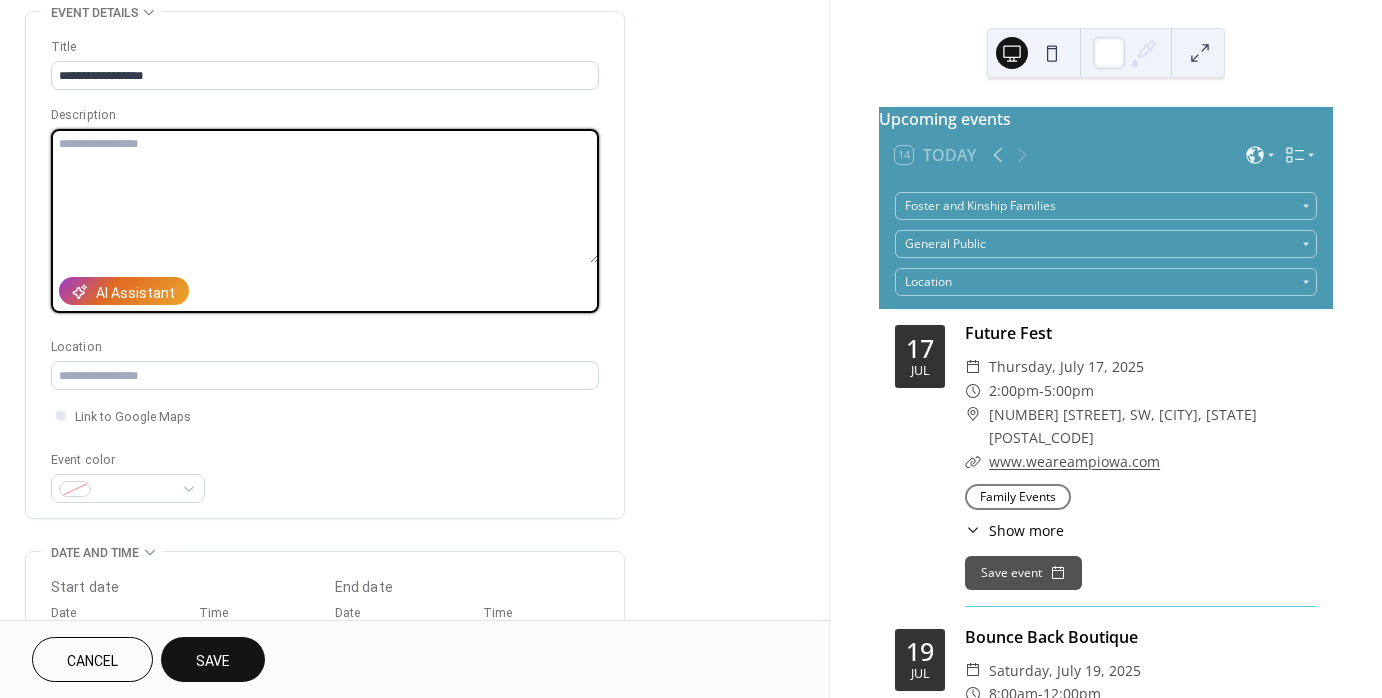 click at bounding box center [325, 196] 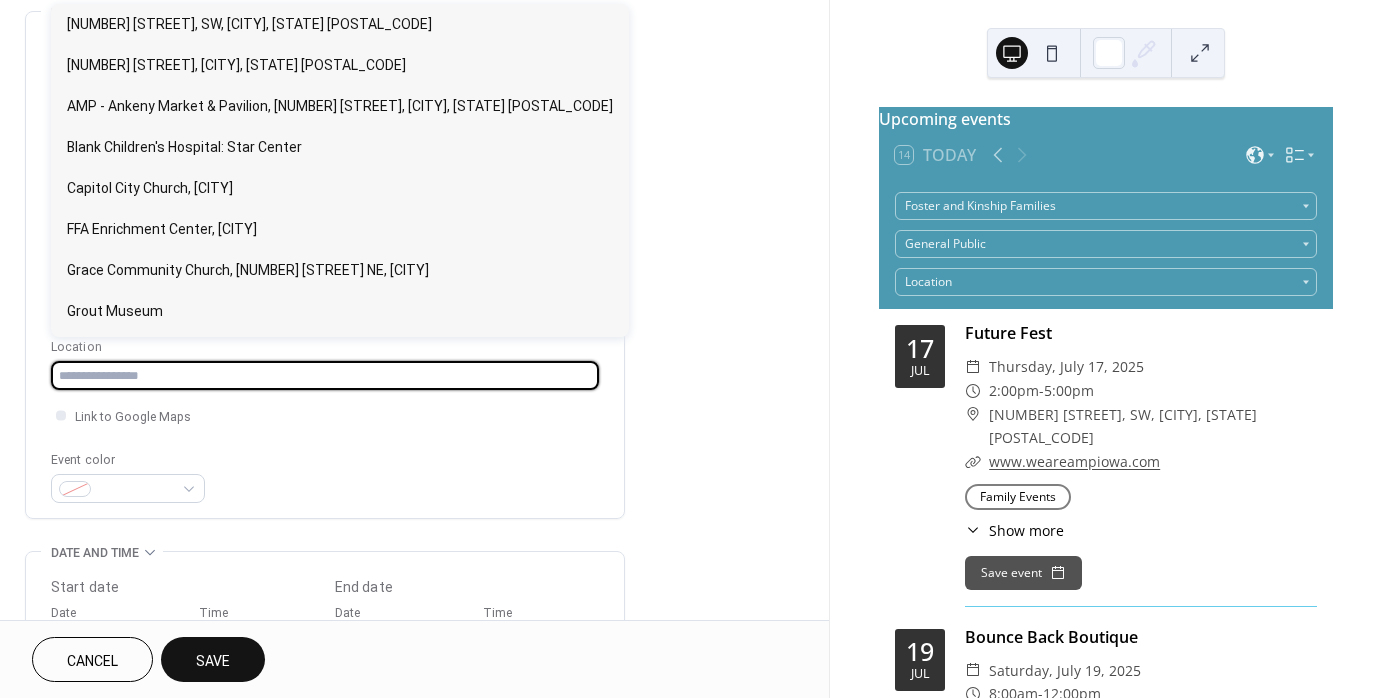 click at bounding box center (325, 375) 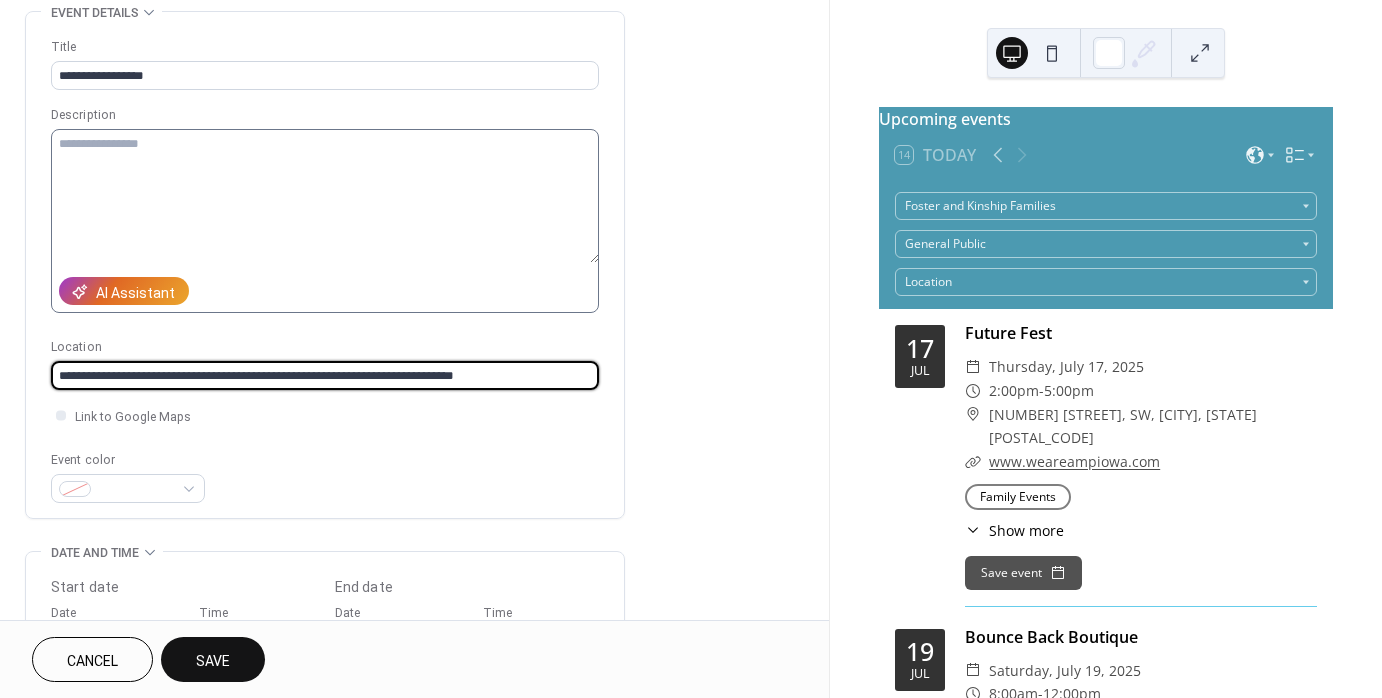 type on "**********" 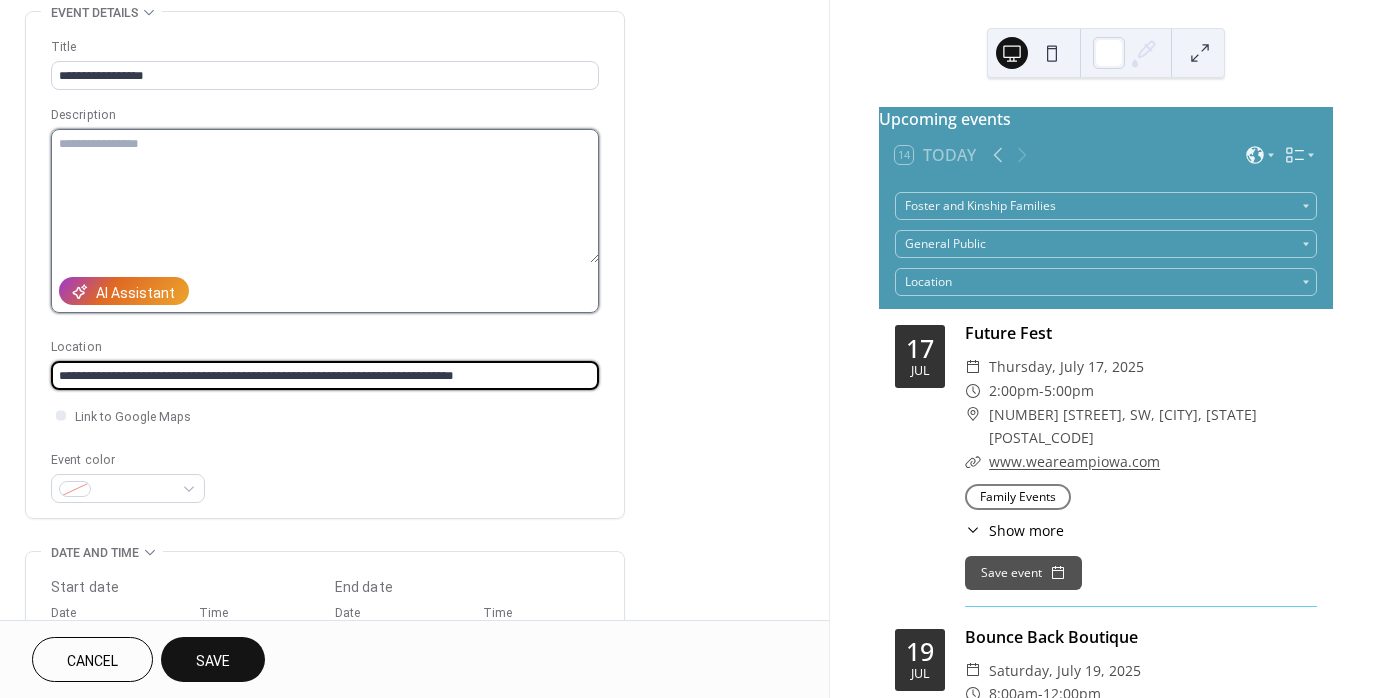 click at bounding box center (325, 196) 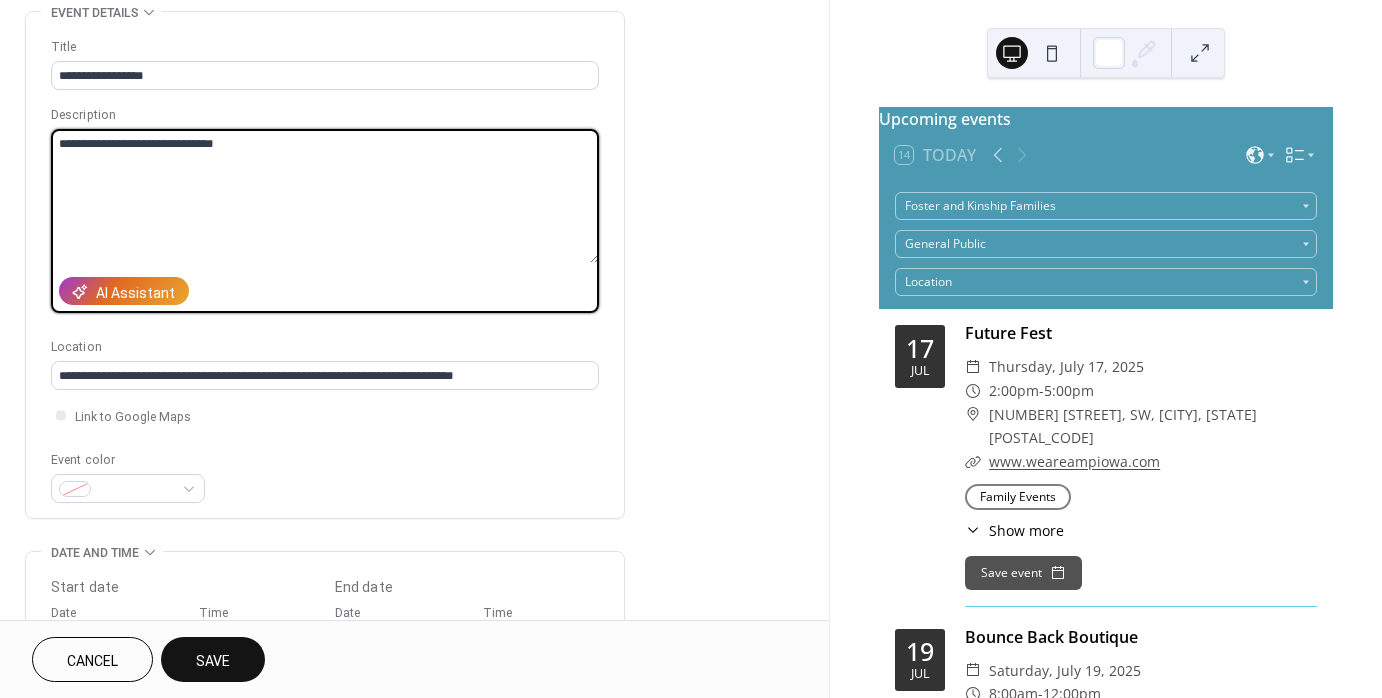 click on "**********" at bounding box center [325, 196] 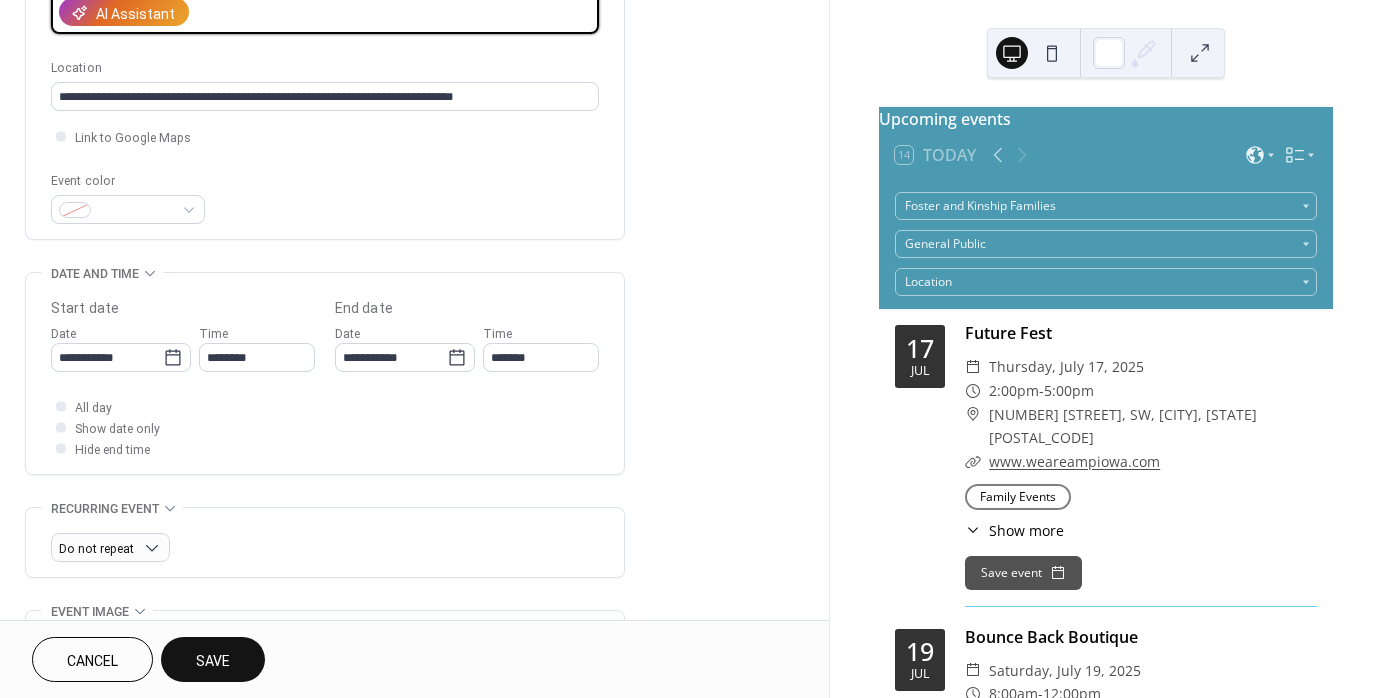 scroll, scrollTop: 500, scrollLeft: 0, axis: vertical 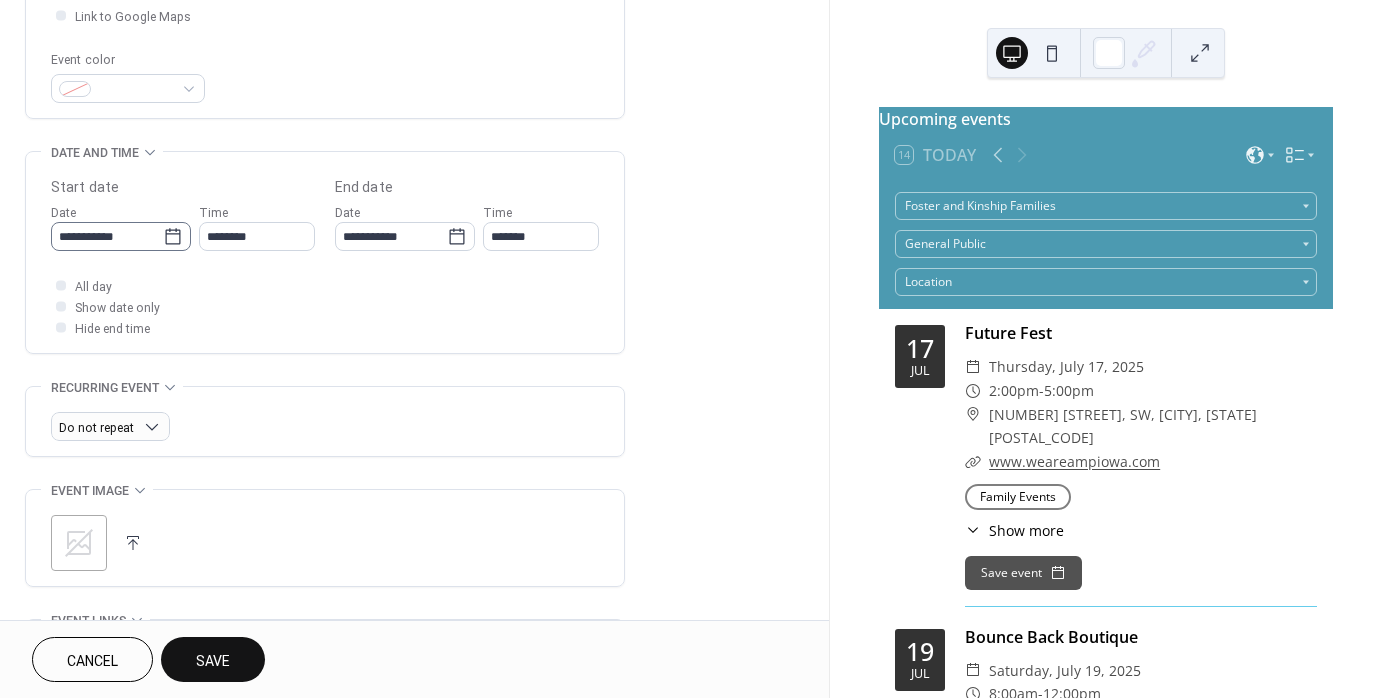 type on "**********" 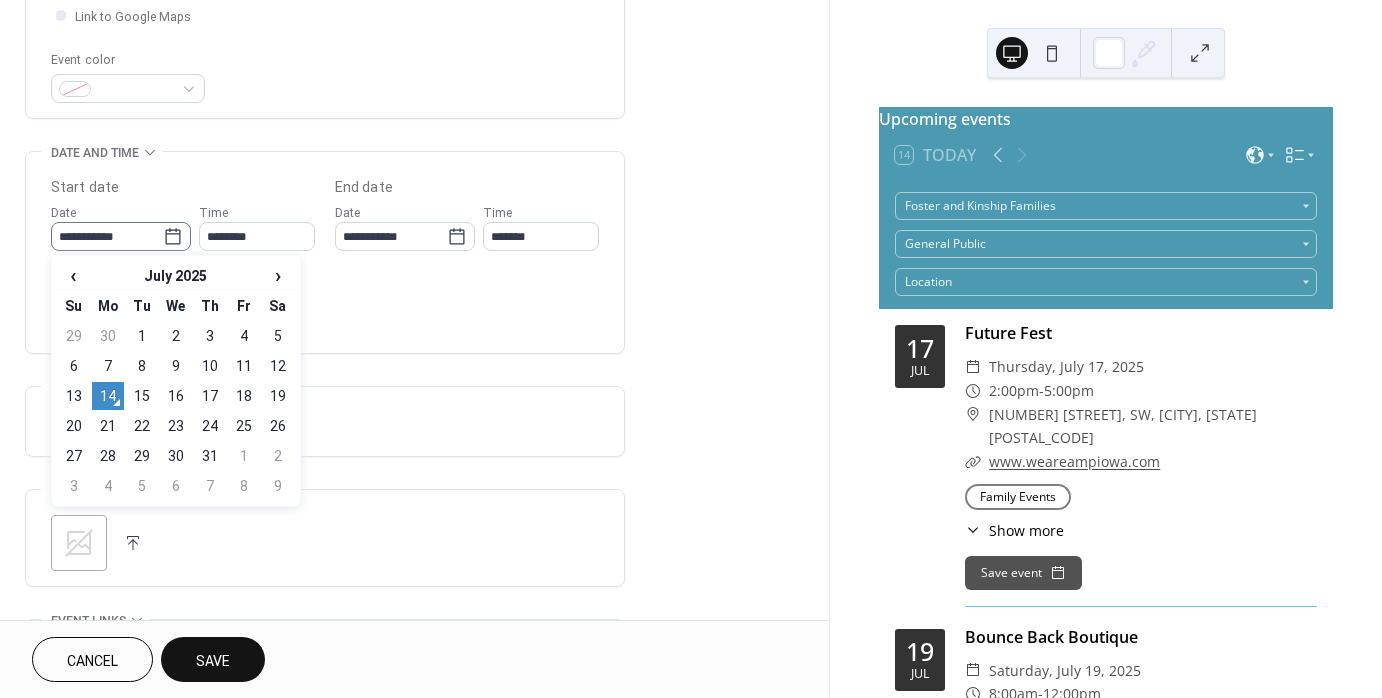 click 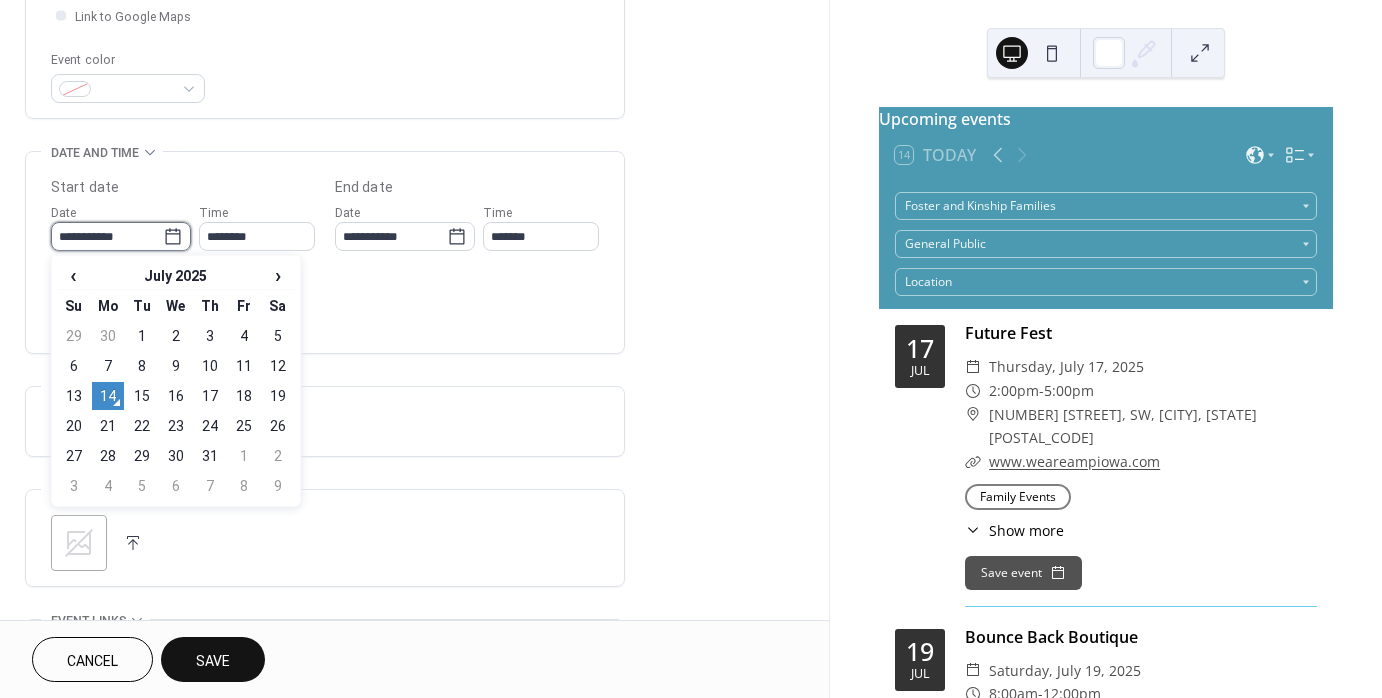 click on "**********" at bounding box center (107, 236) 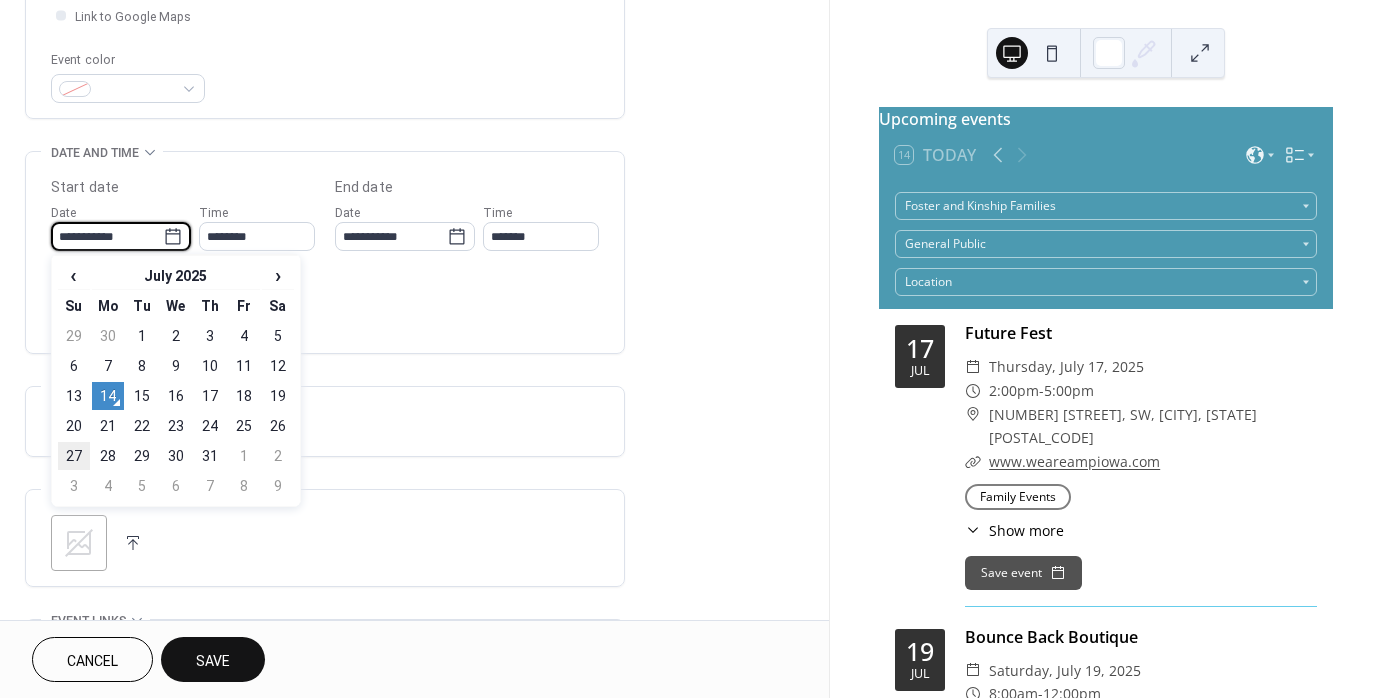 click on "27" at bounding box center (74, 456) 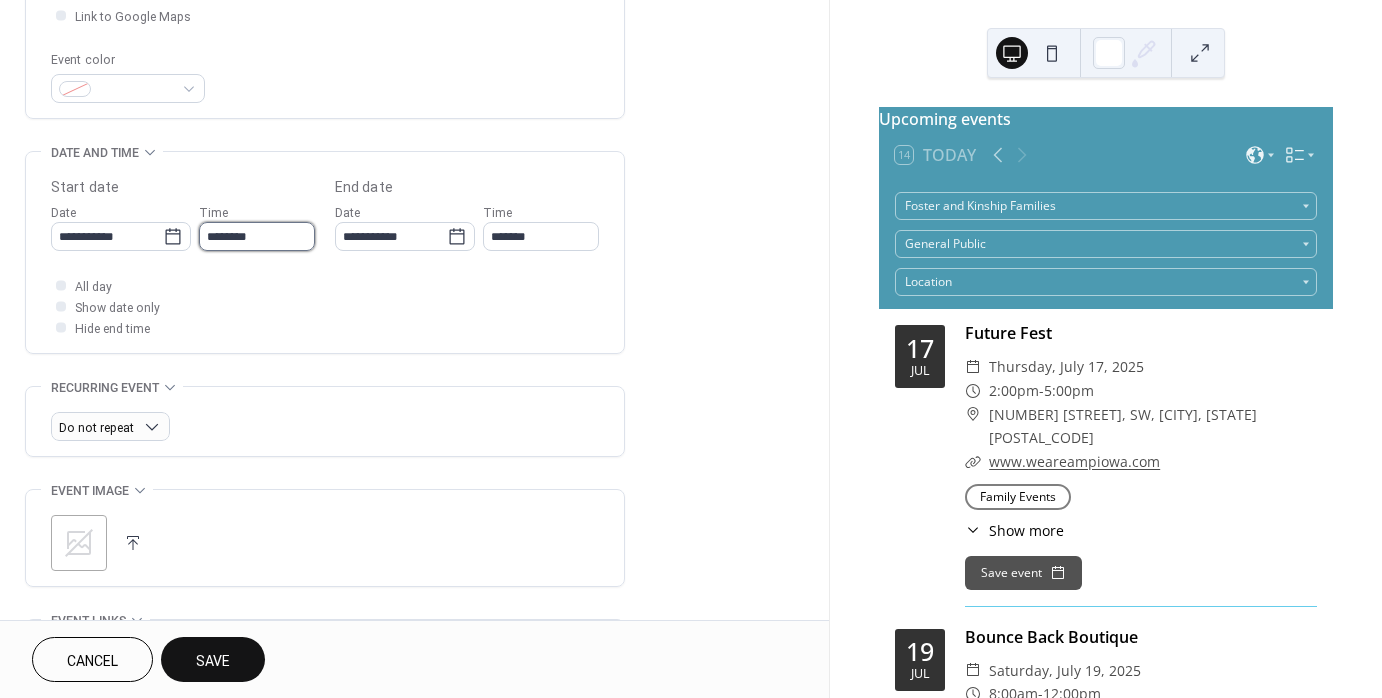 click on "********" at bounding box center [257, 236] 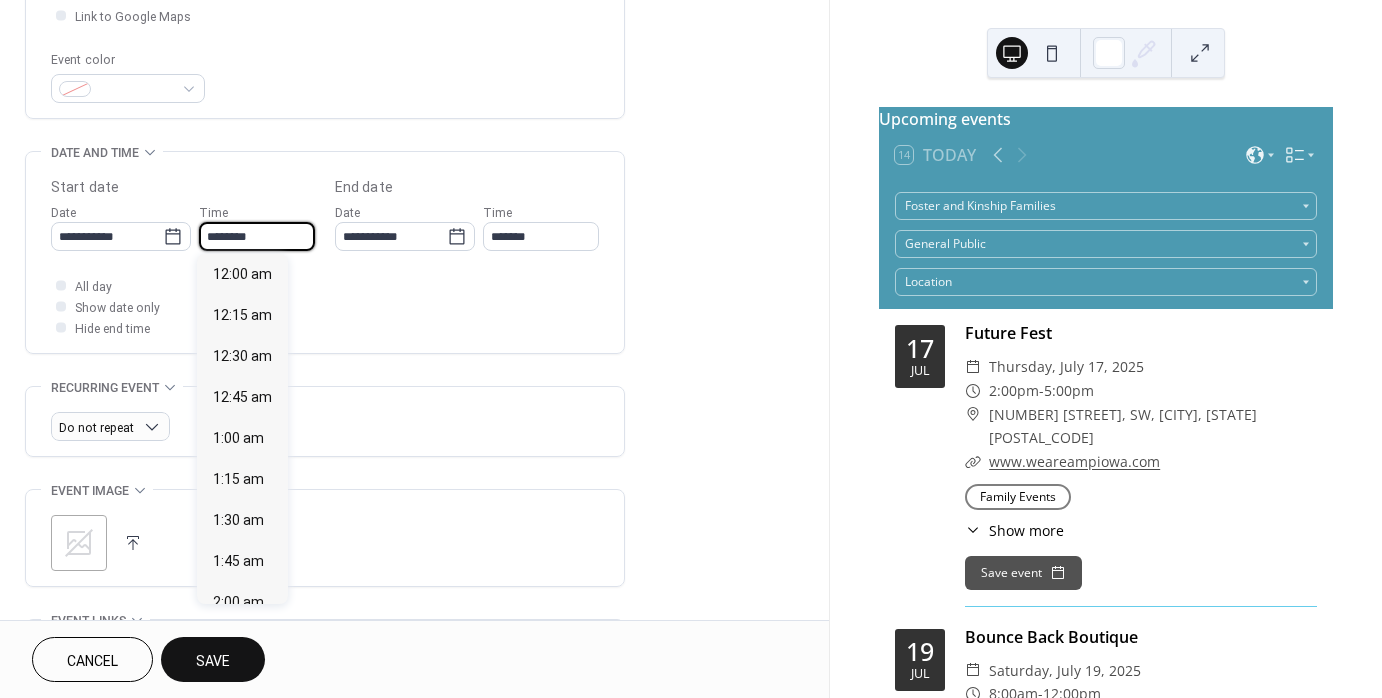 scroll, scrollTop: 1968, scrollLeft: 0, axis: vertical 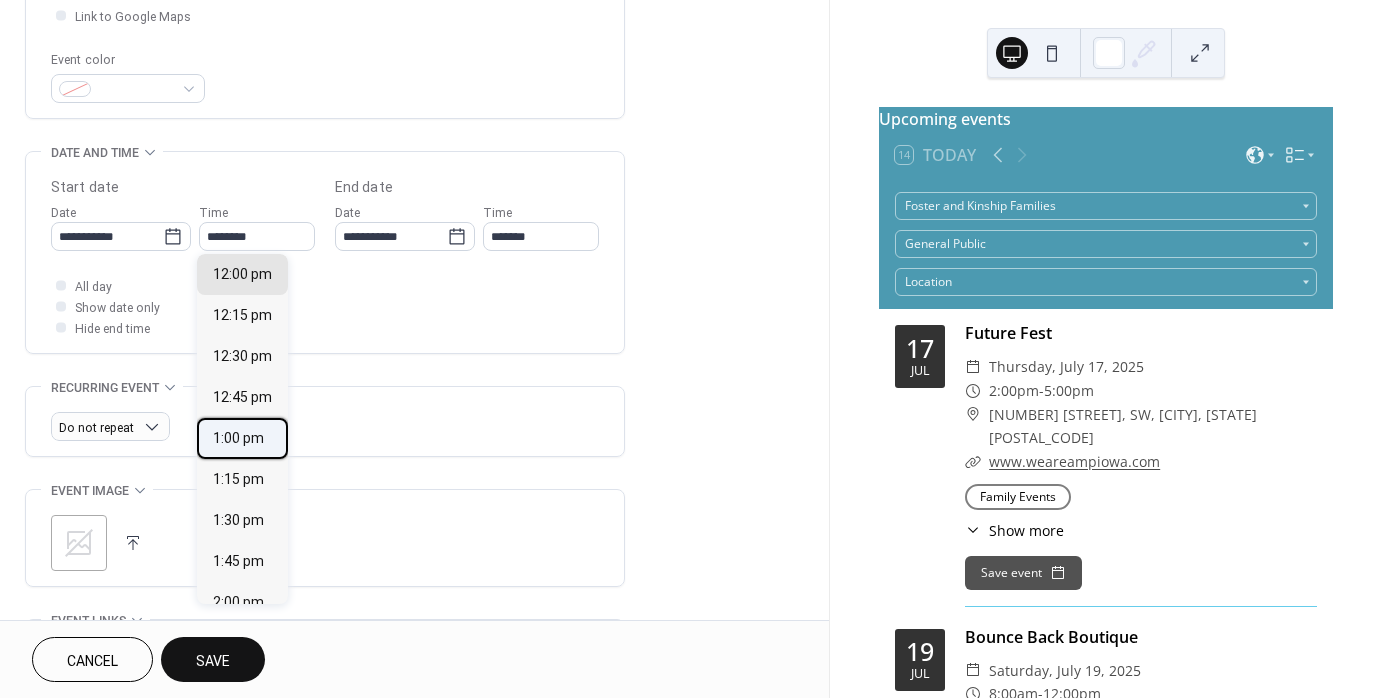 click on "1:00 pm" at bounding box center (238, 438) 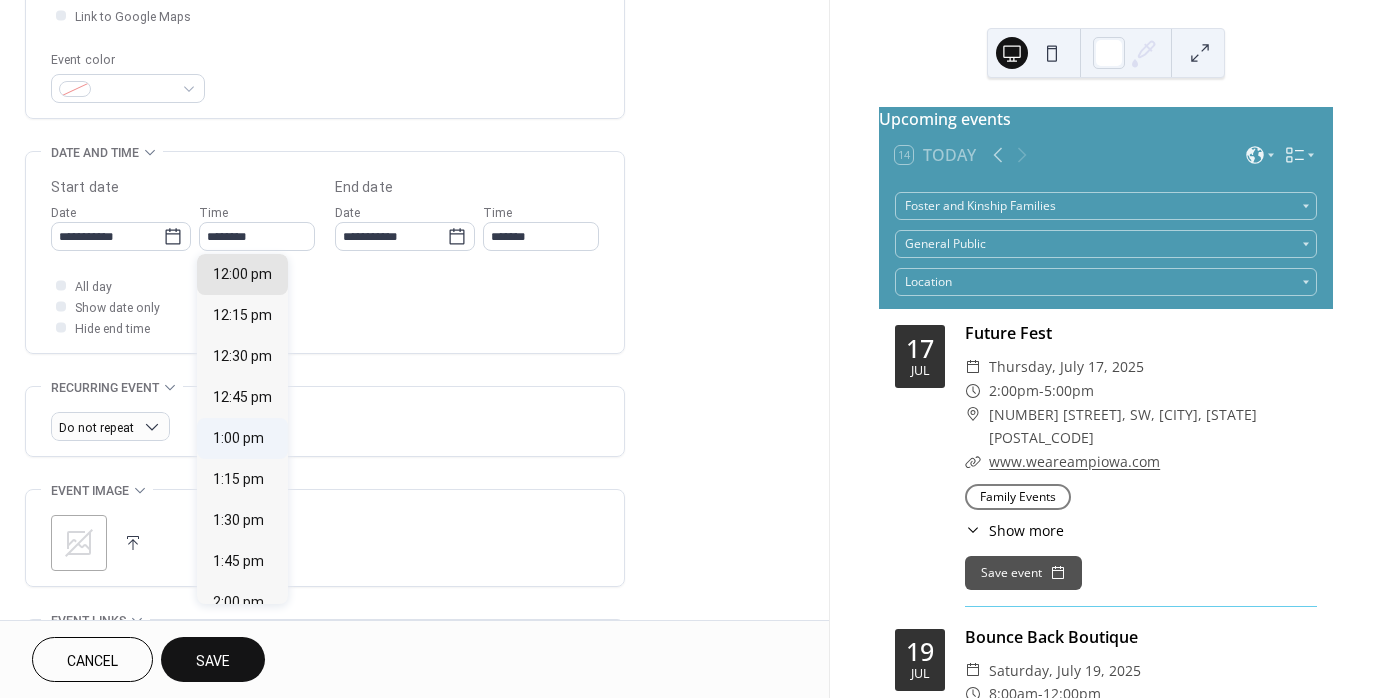 type on "*******" 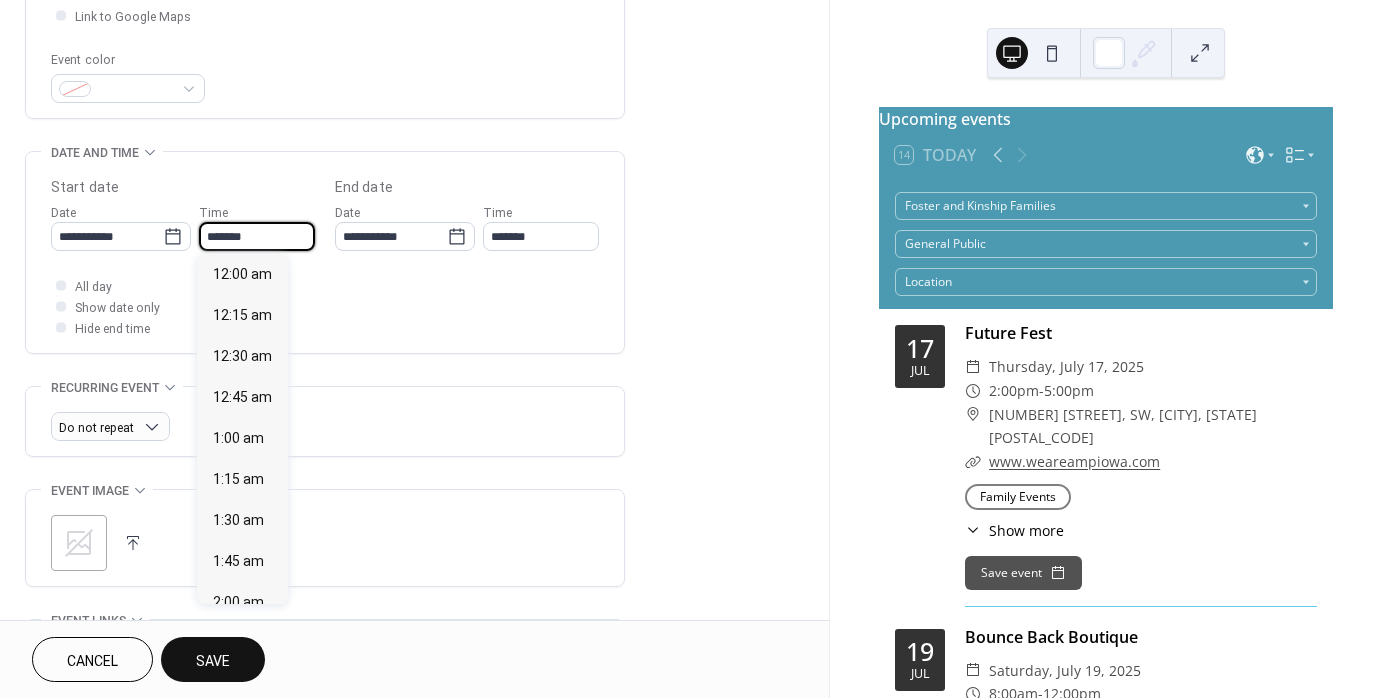 scroll, scrollTop: 2132, scrollLeft: 0, axis: vertical 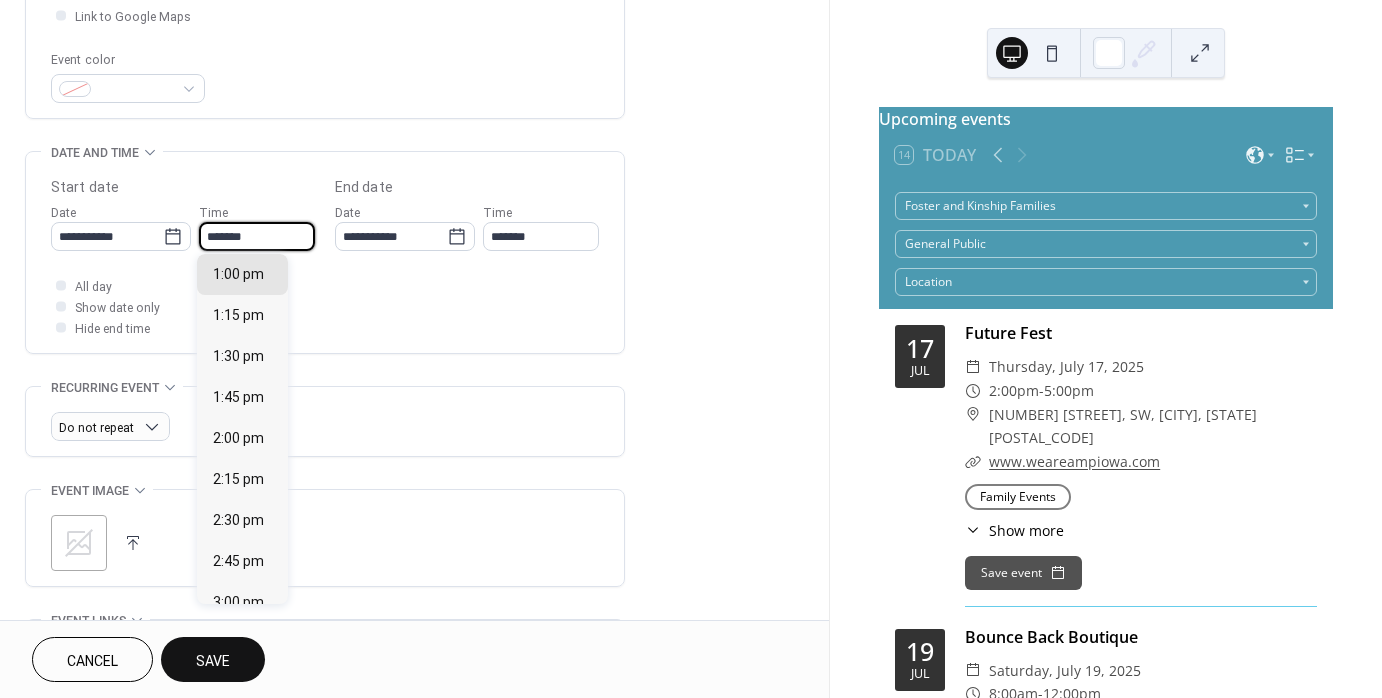click on "*******" at bounding box center [257, 236] 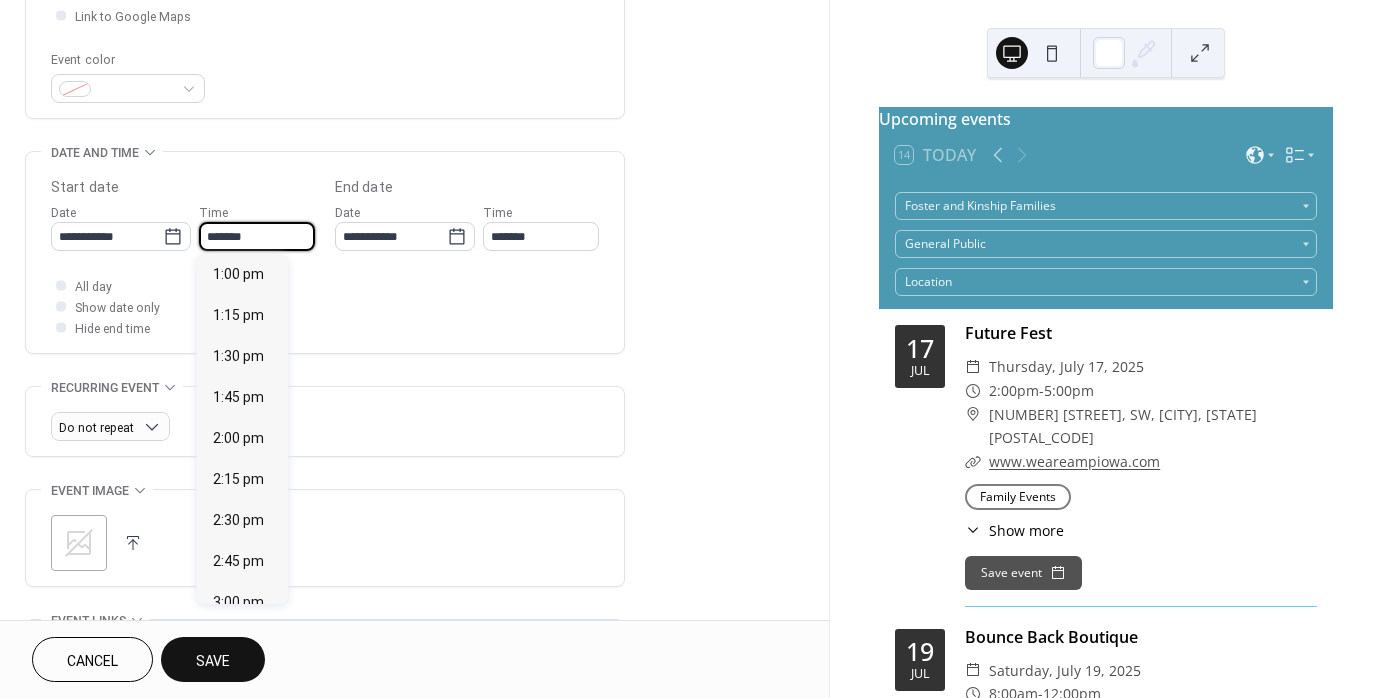 type on "*******" 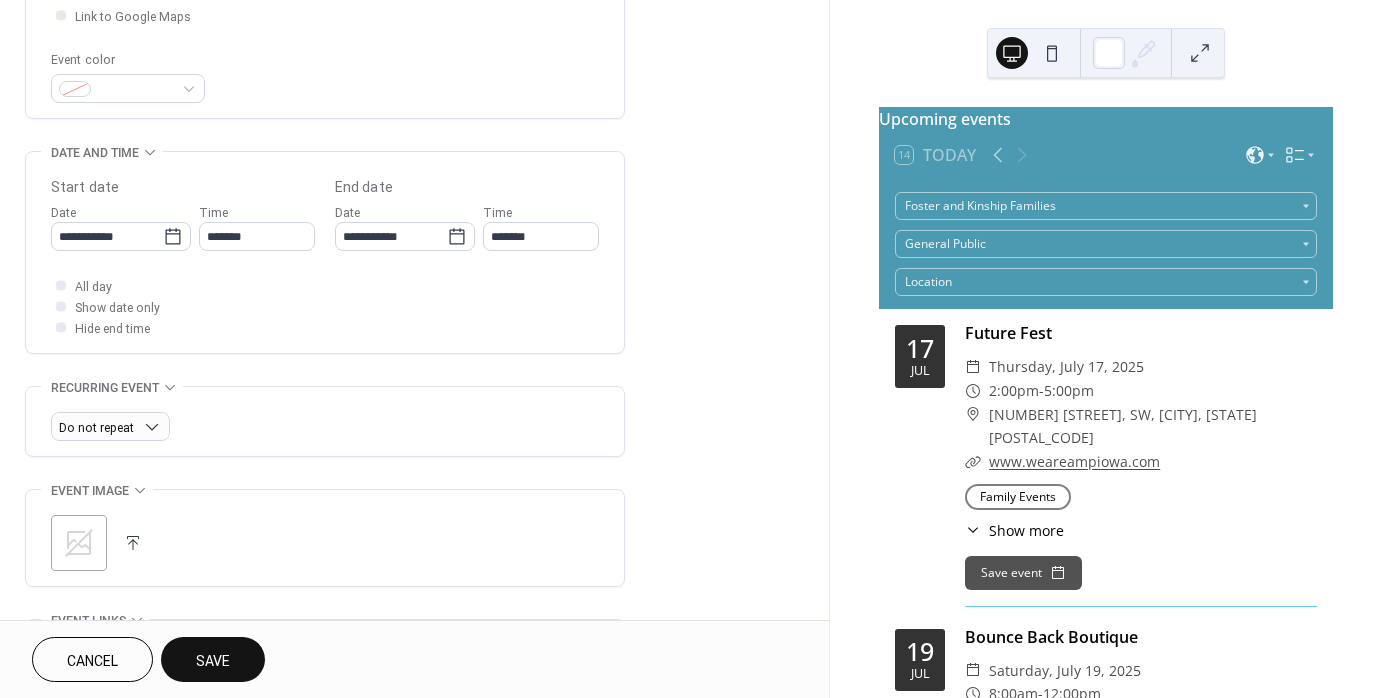type on "*******" 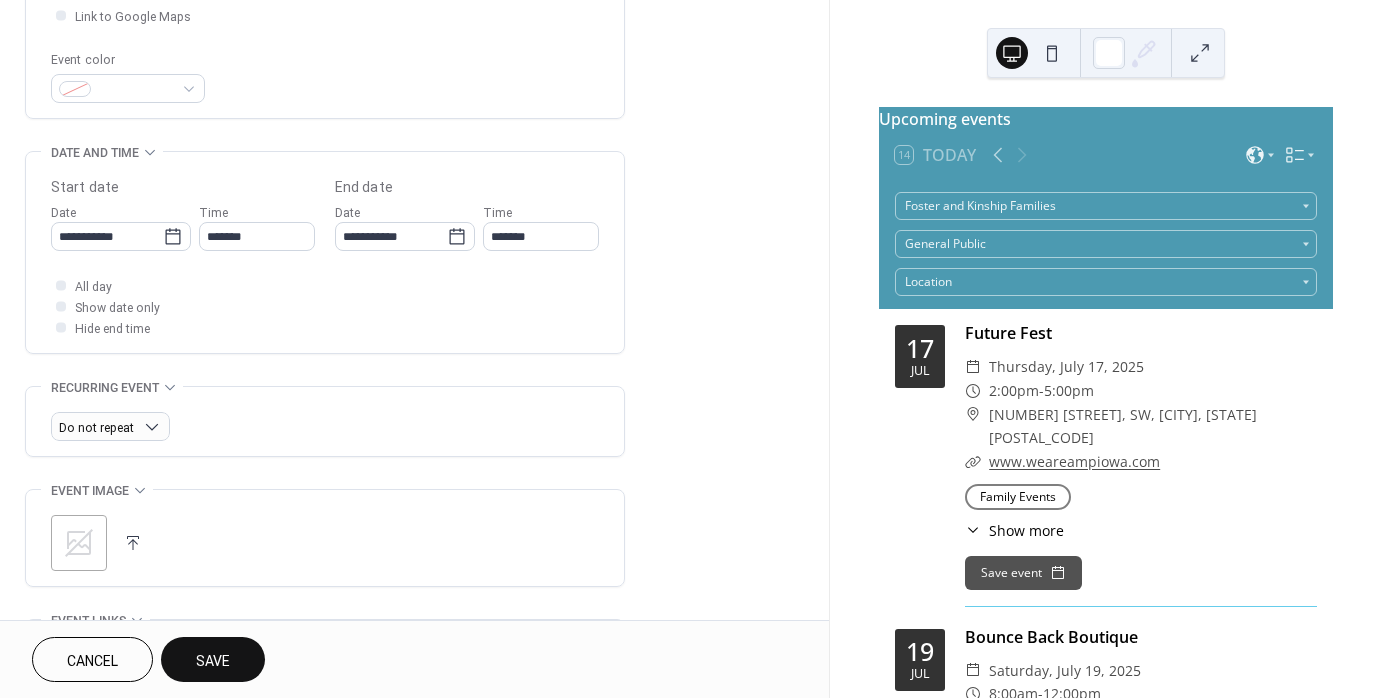 click on "**********" at bounding box center [325, 257] 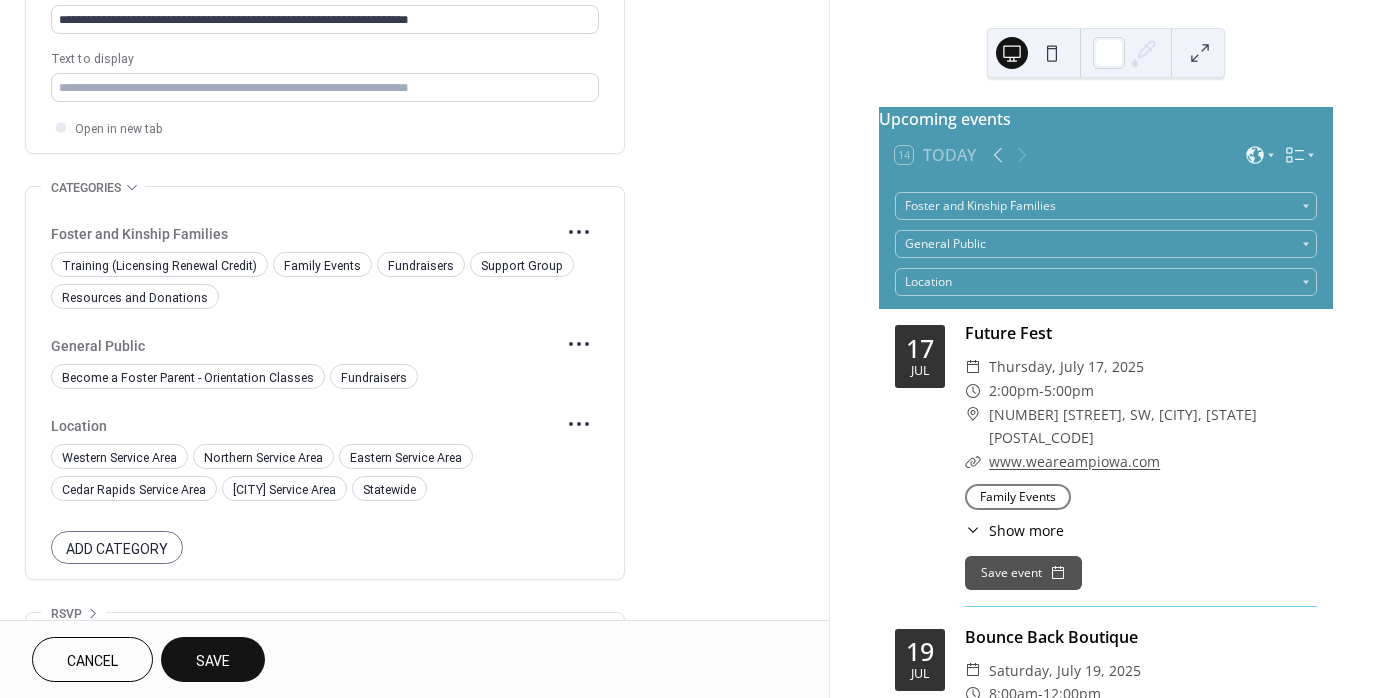 scroll, scrollTop: 1200, scrollLeft: 0, axis: vertical 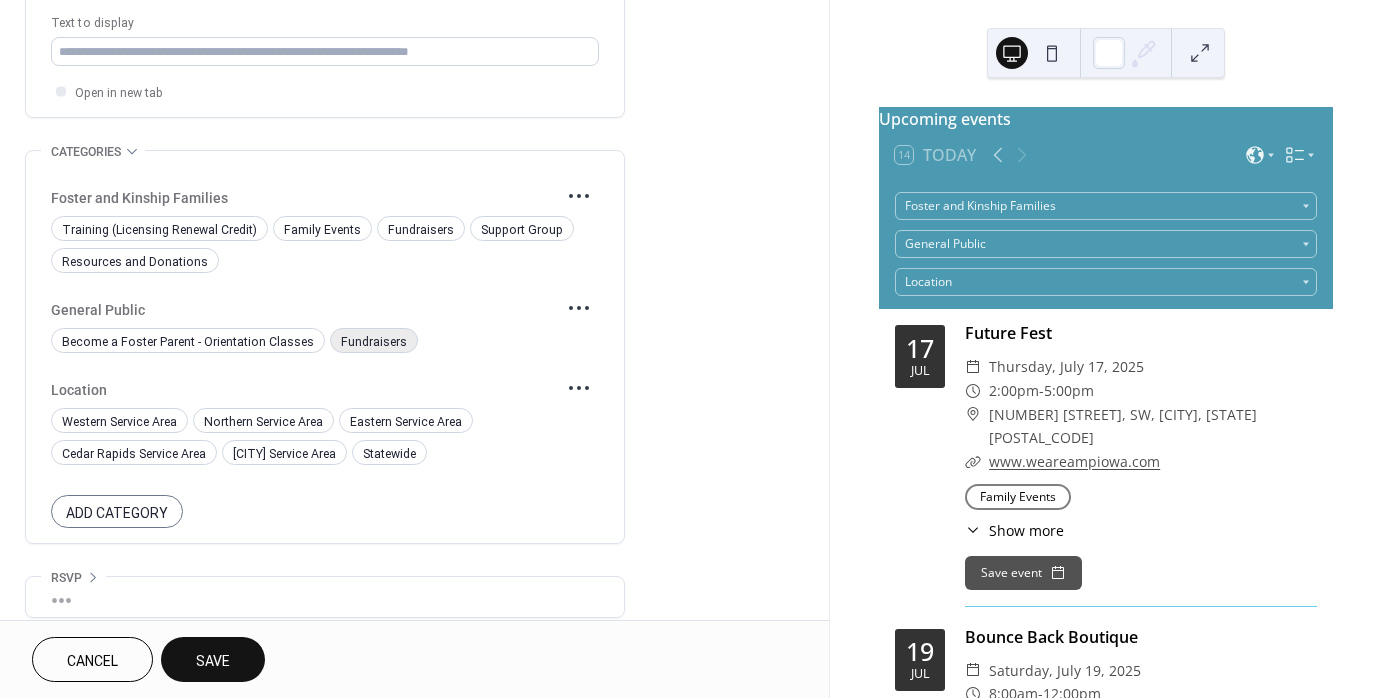 click on "Fundraisers" at bounding box center [374, 342] 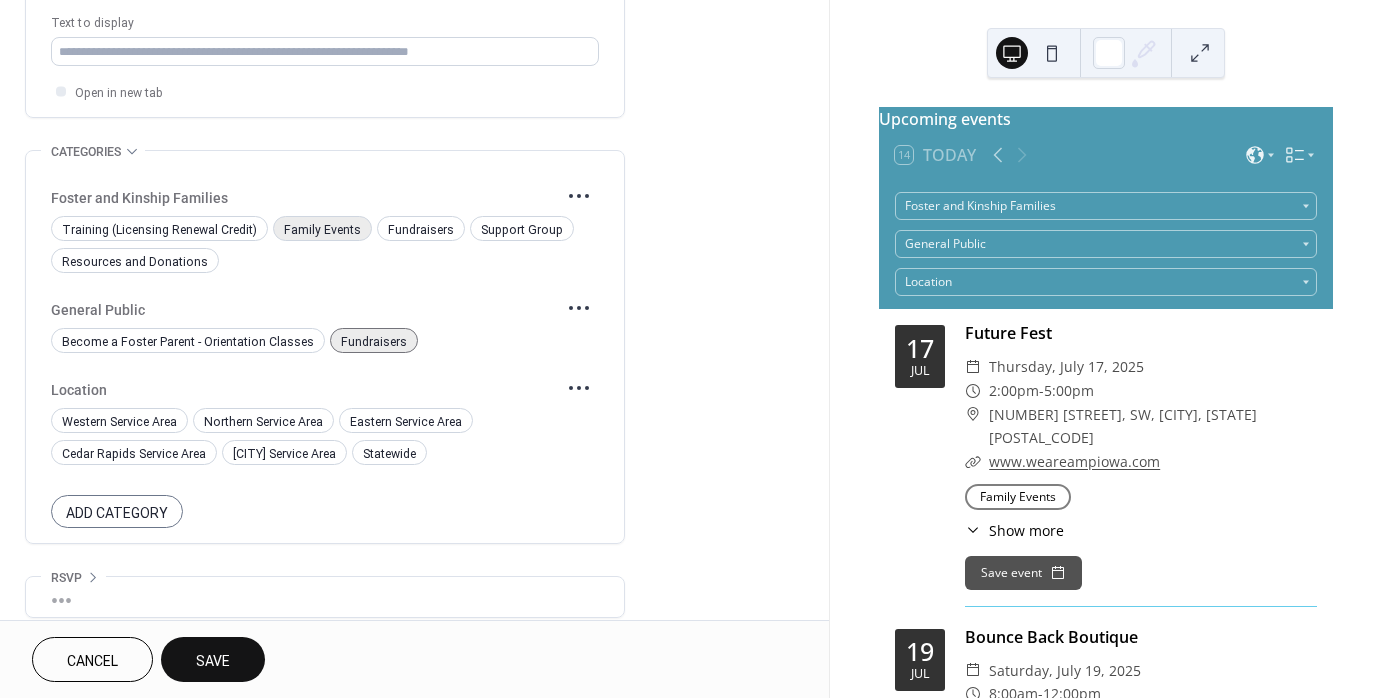 click on "Family Events" at bounding box center (322, 230) 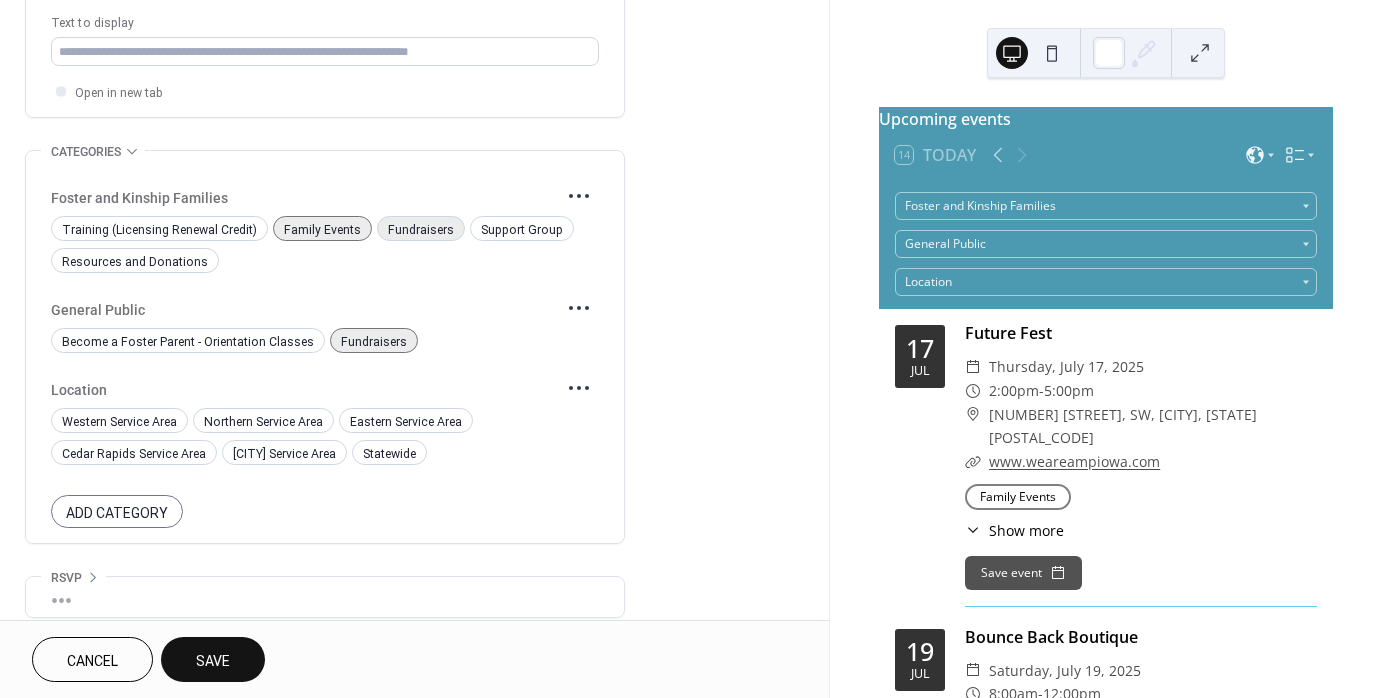 click on "Fundraisers" at bounding box center (421, 230) 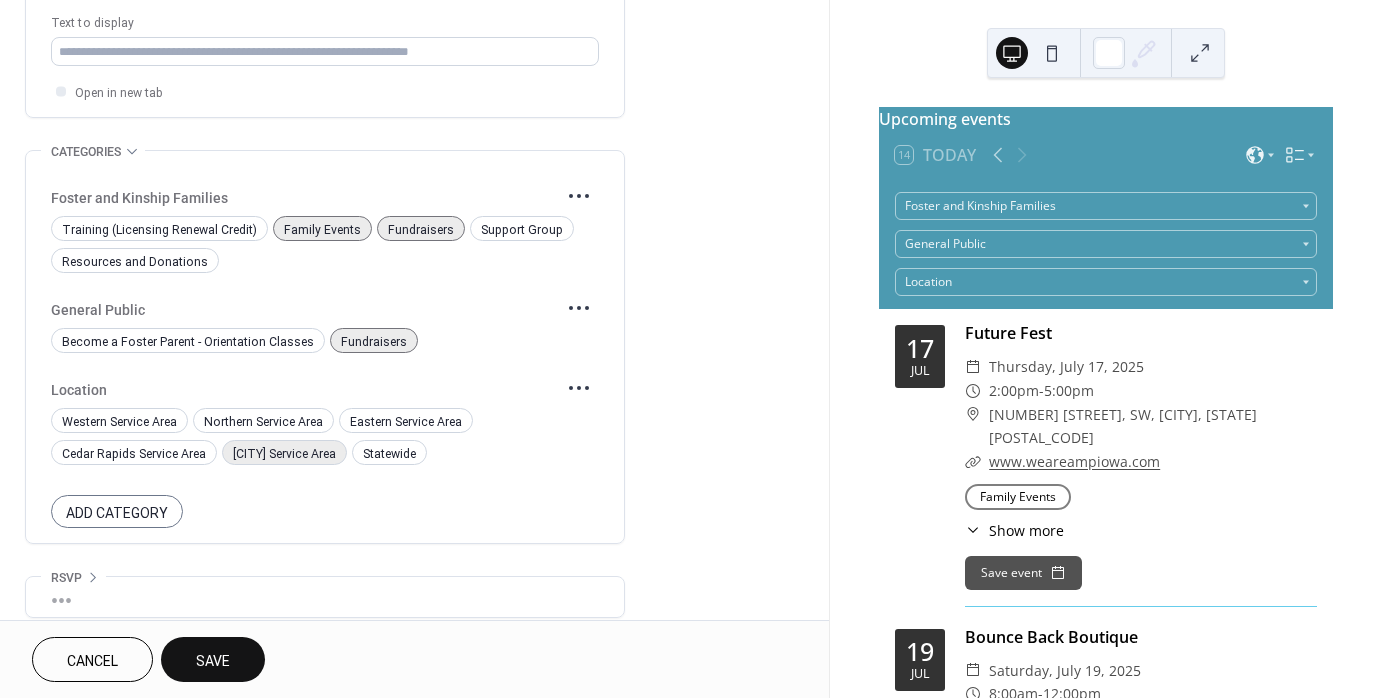 click on "[CITY] Service Area" at bounding box center (284, 454) 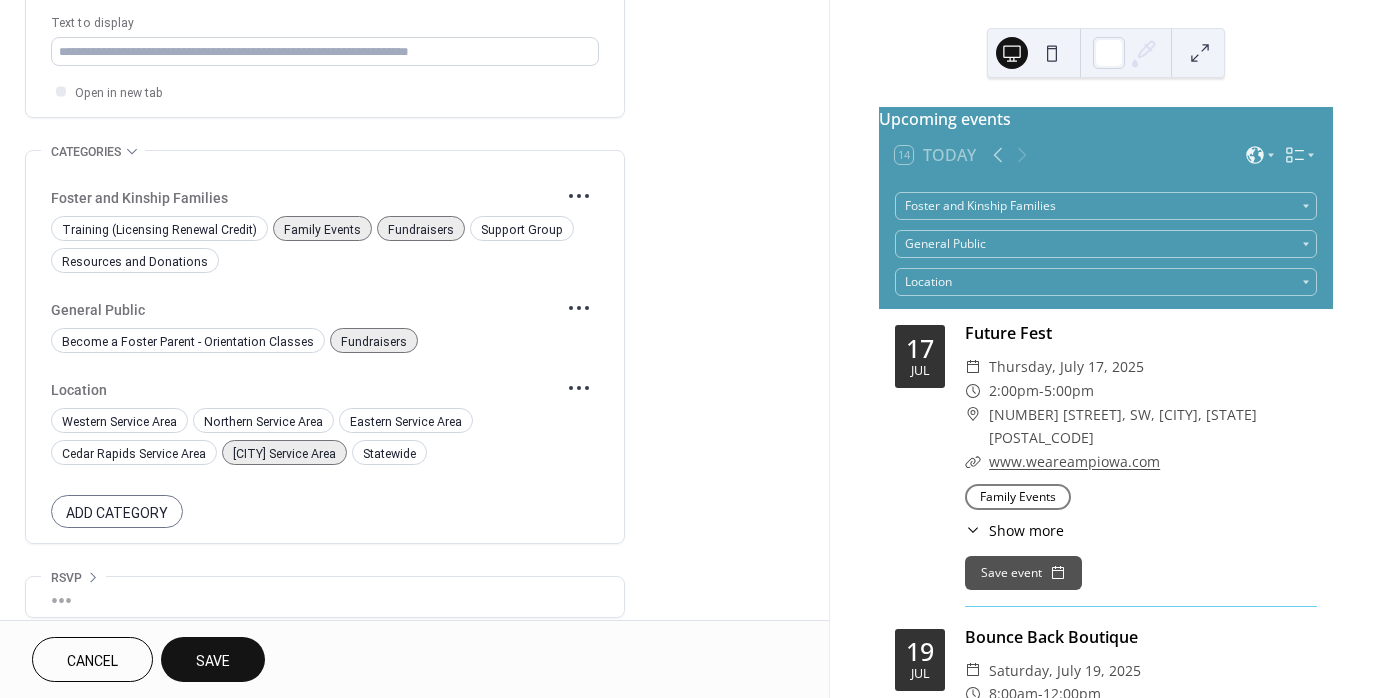 click on "Save" at bounding box center [213, 661] 